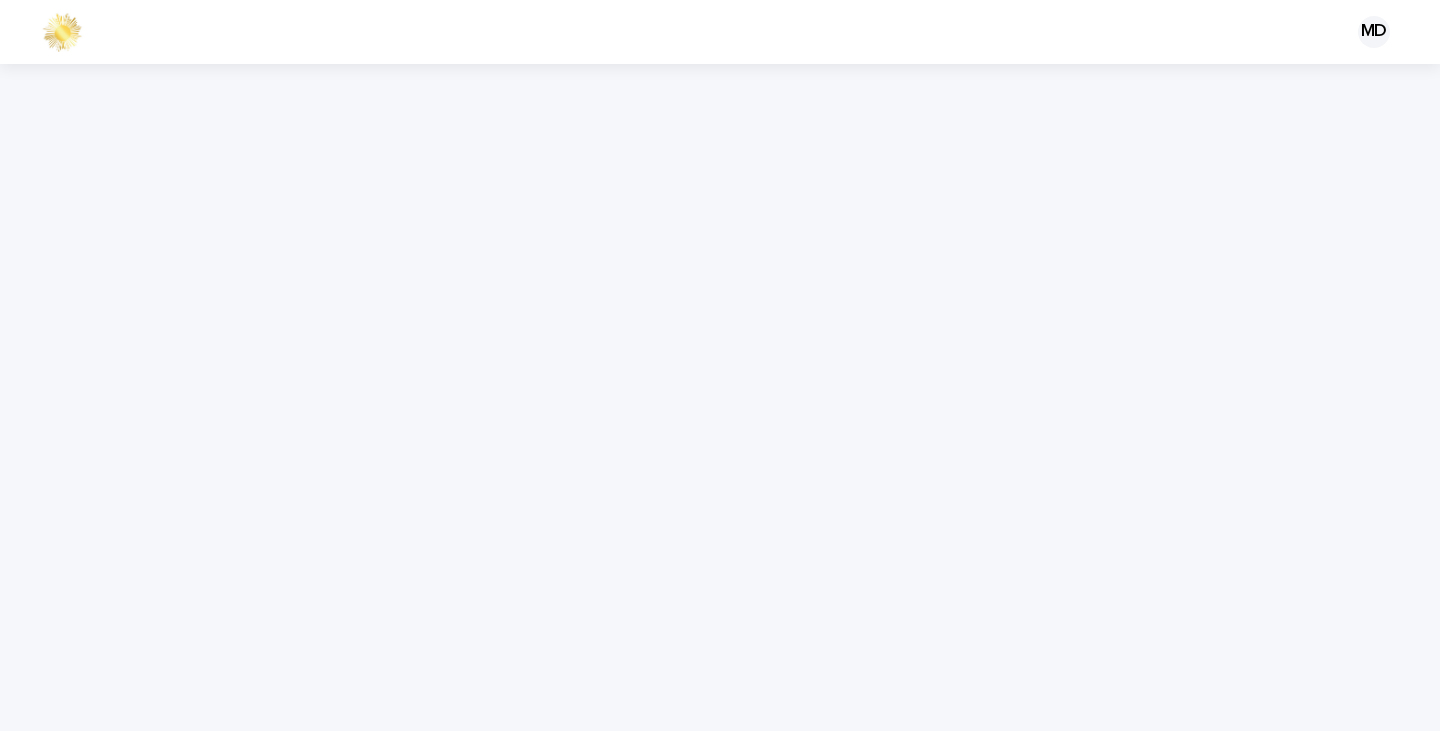 scroll, scrollTop: 0, scrollLeft: 0, axis: both 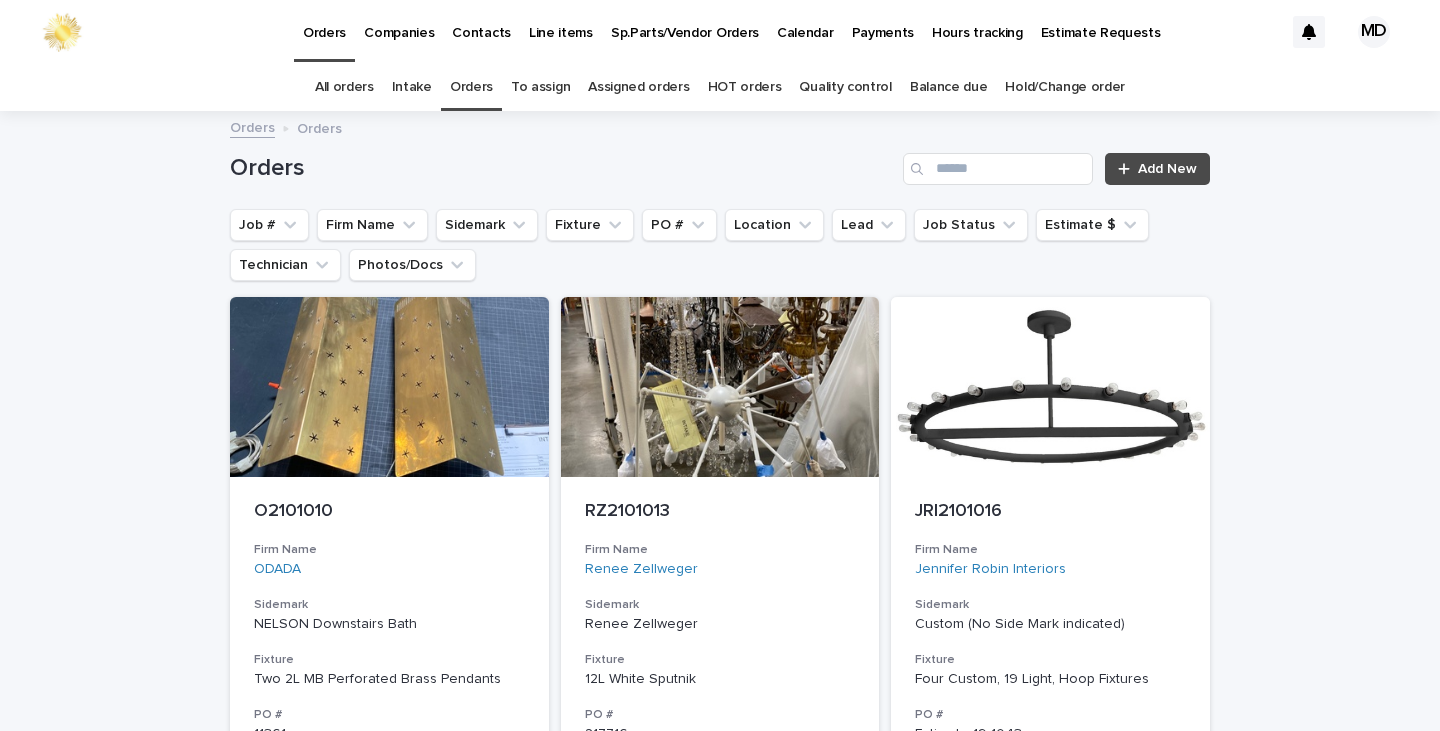 click on "Quality control" at bounding box center [845, 87] 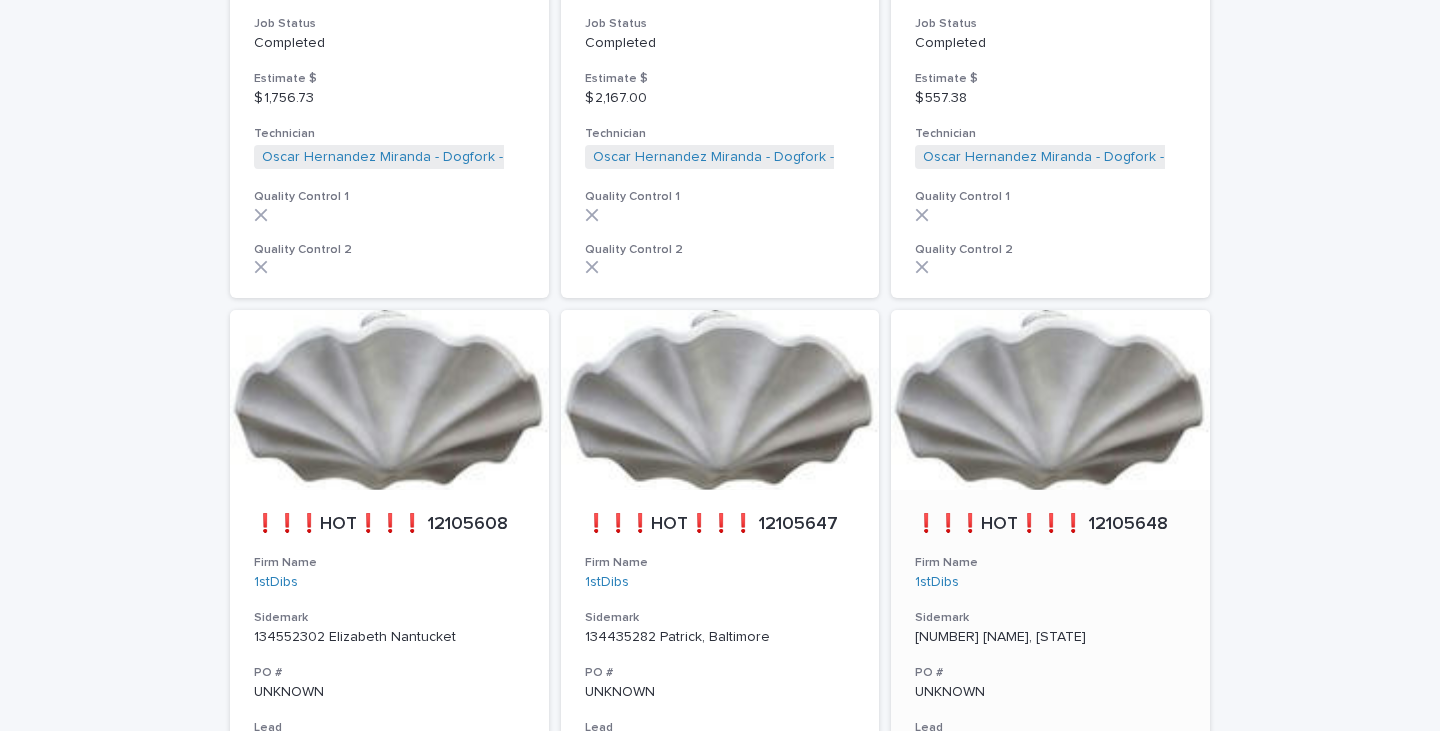scroll, scrollTop: 1483, scrollLeft: 0, axis: vertical 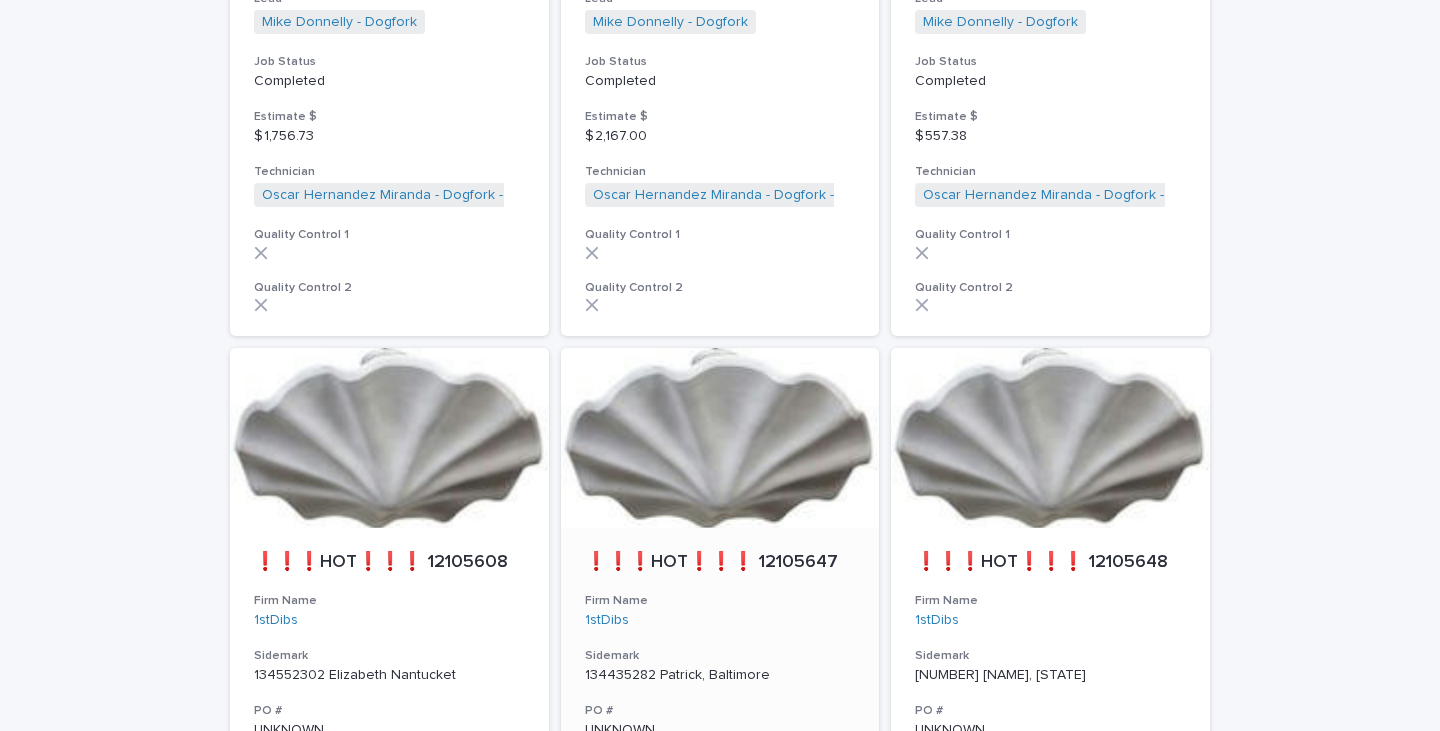 click at bounding box center (720, 438) 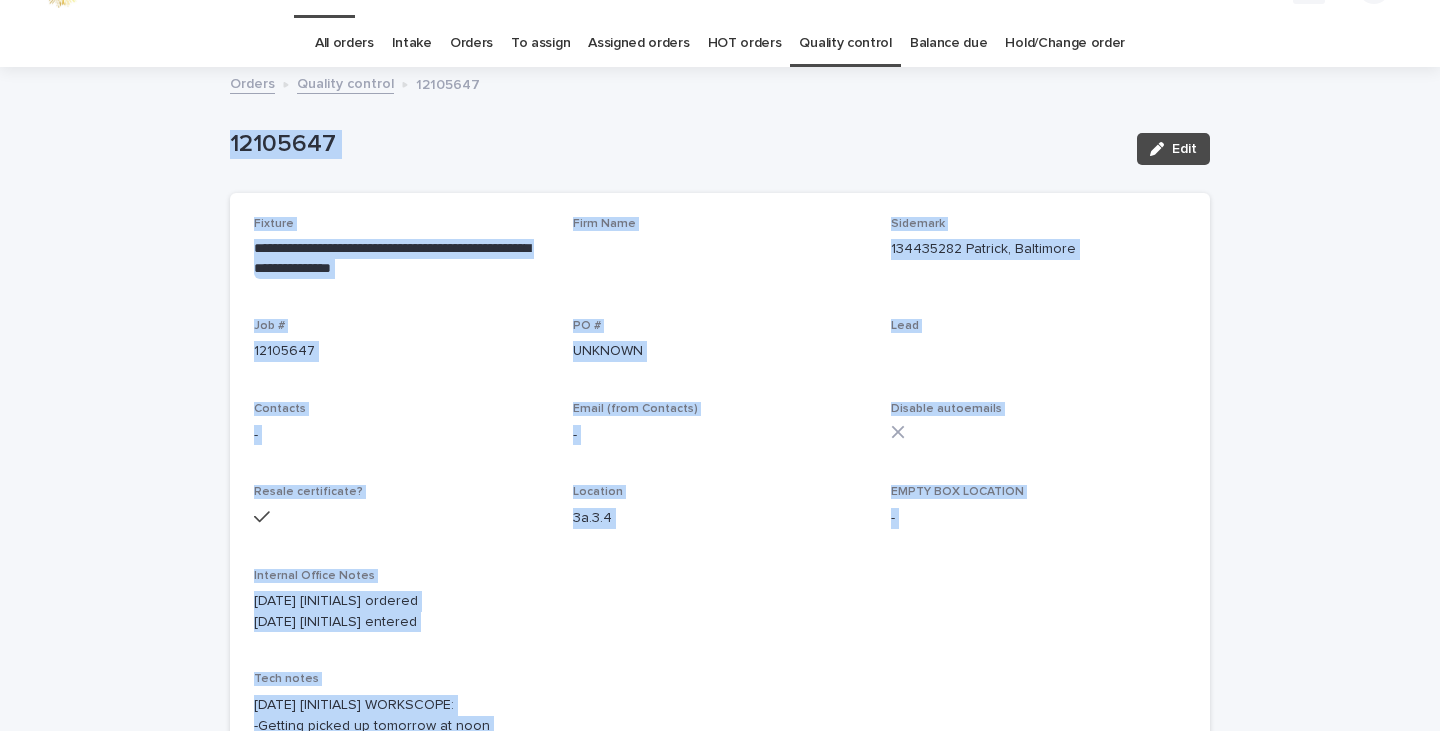 scroll, scrollTop: 100, scrollLeft: 0, axis: vertical 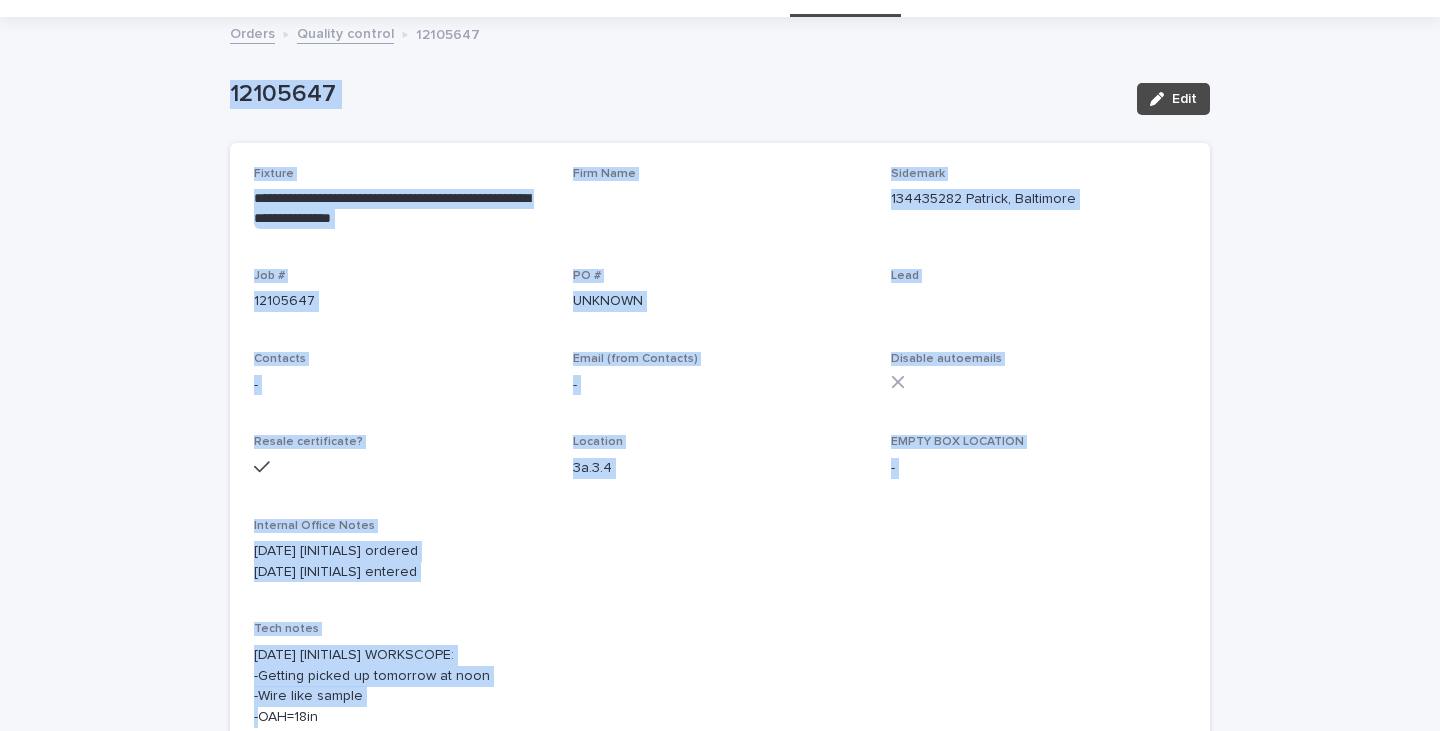 click on "**********" at bounding box center (720, 1553) 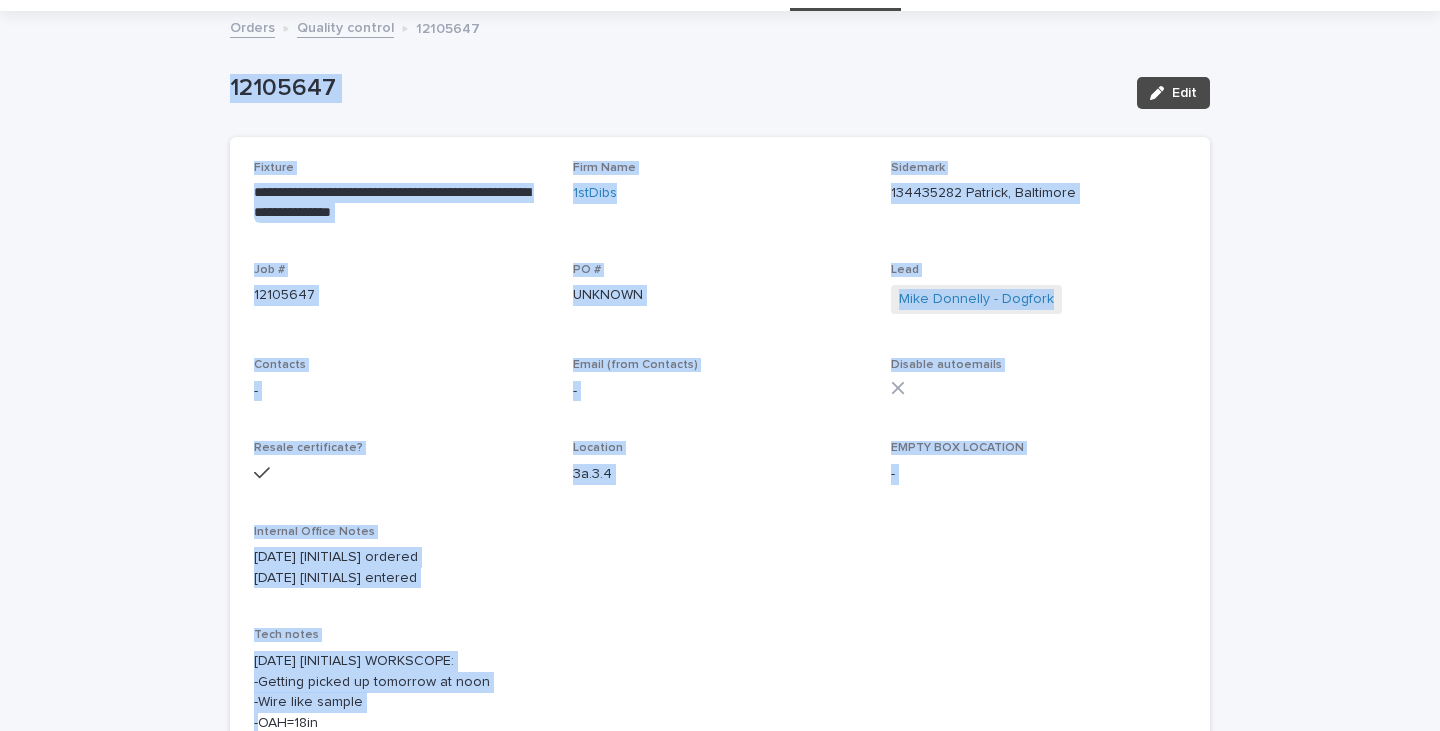 click on "Disable autoemails" at bounding box center [1038, 384] 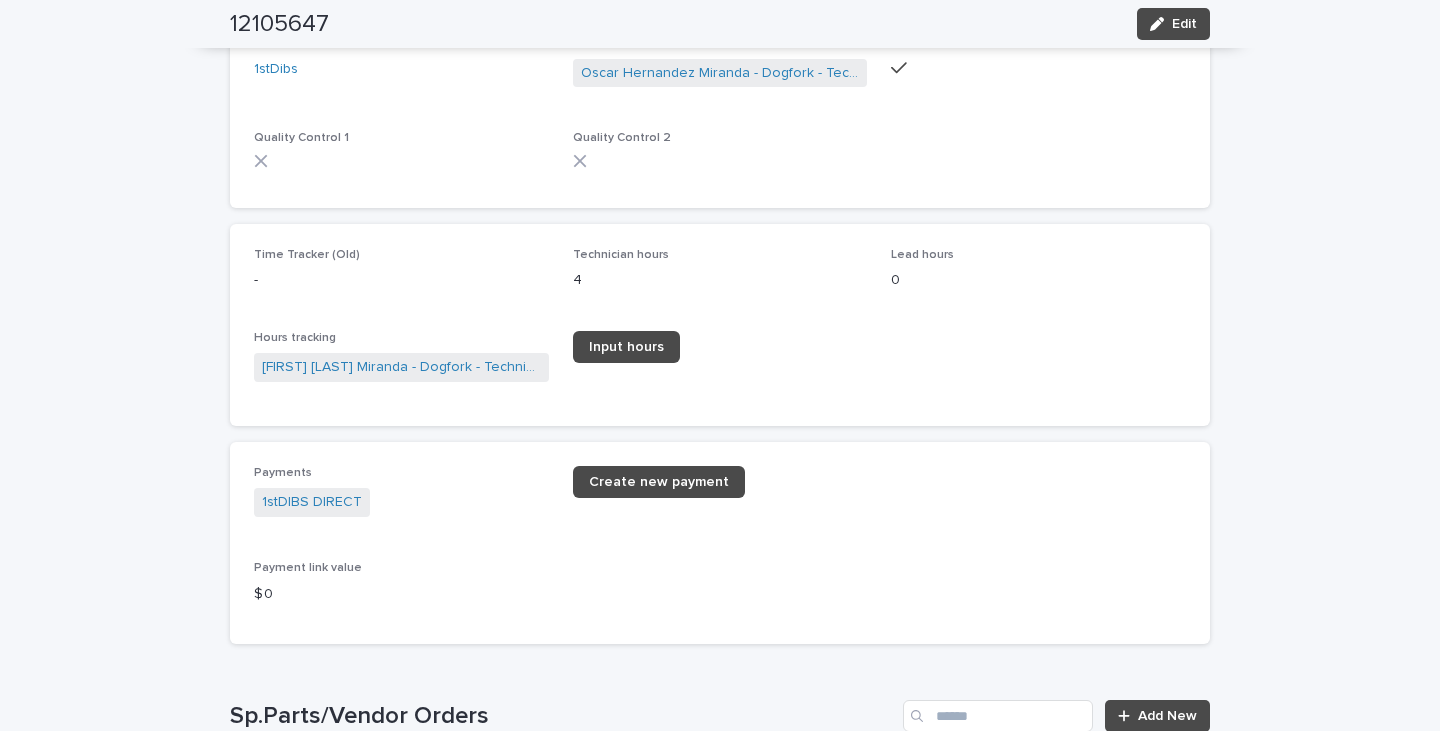 scroll, scrollTop: 2600, scrollLeft: 0, axis: vertical 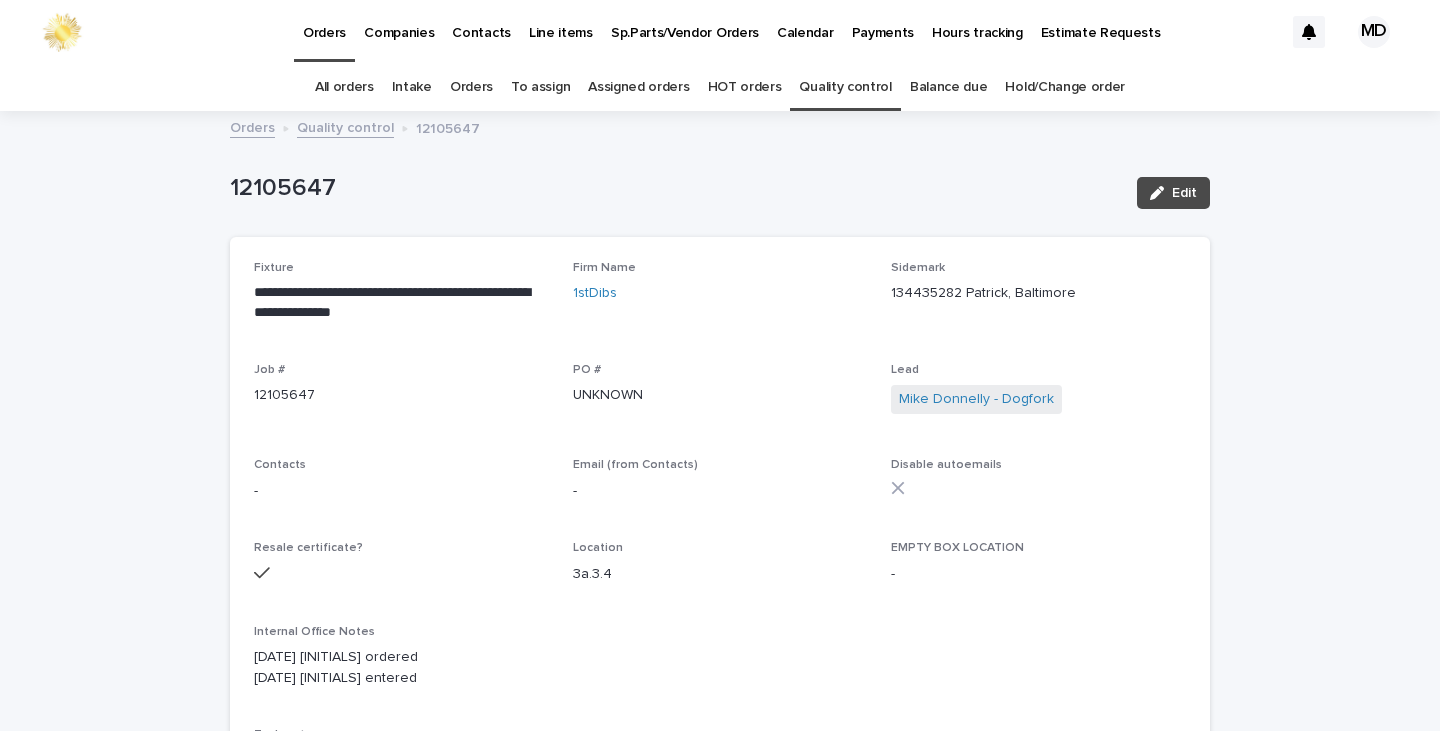 click on "Quality control" at bounding box center (845, 87) 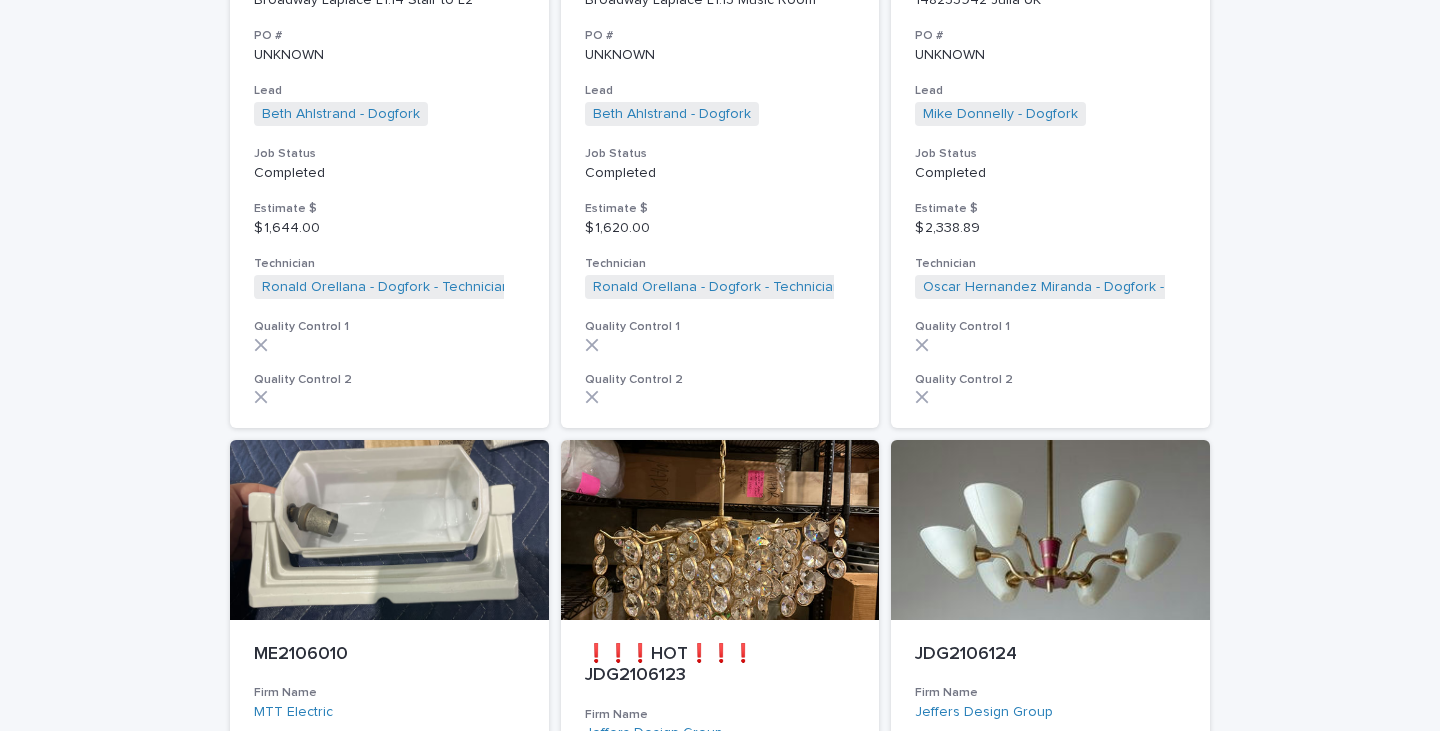 scroll, scrollTop: 4700, scrollLeft: 0, axis: vertical 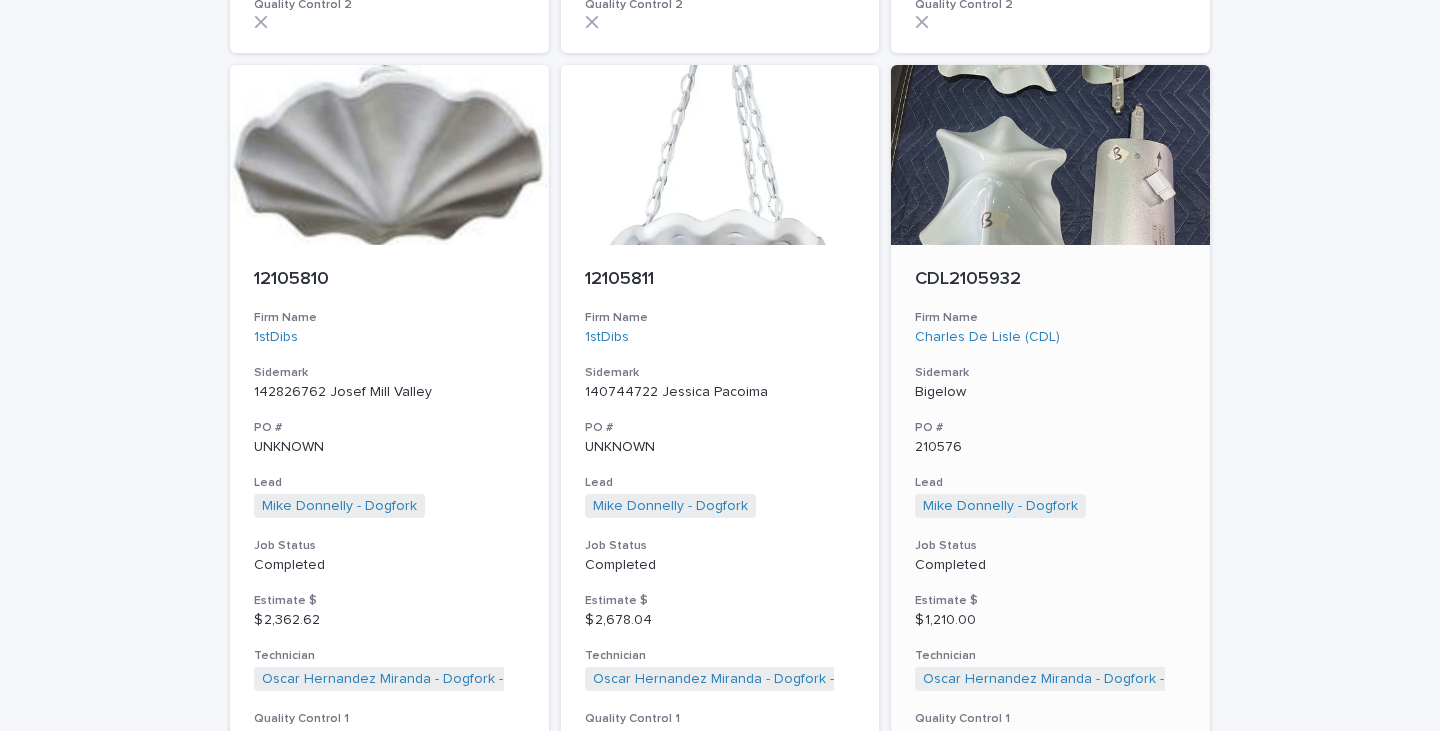 click on "Completed" at bounding box center (1050, 565) 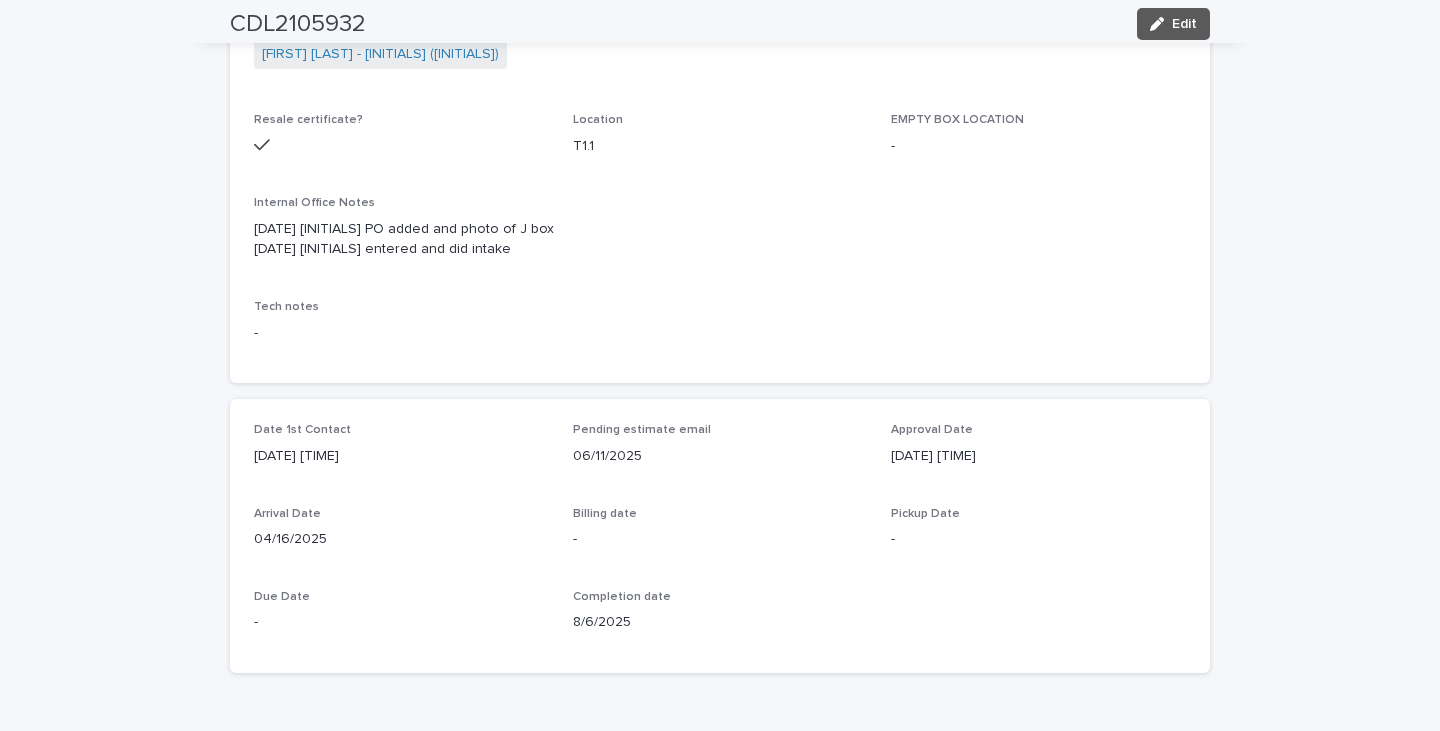 scroll, scrollTop: 500, scrollLeft: 0, axis: vertical 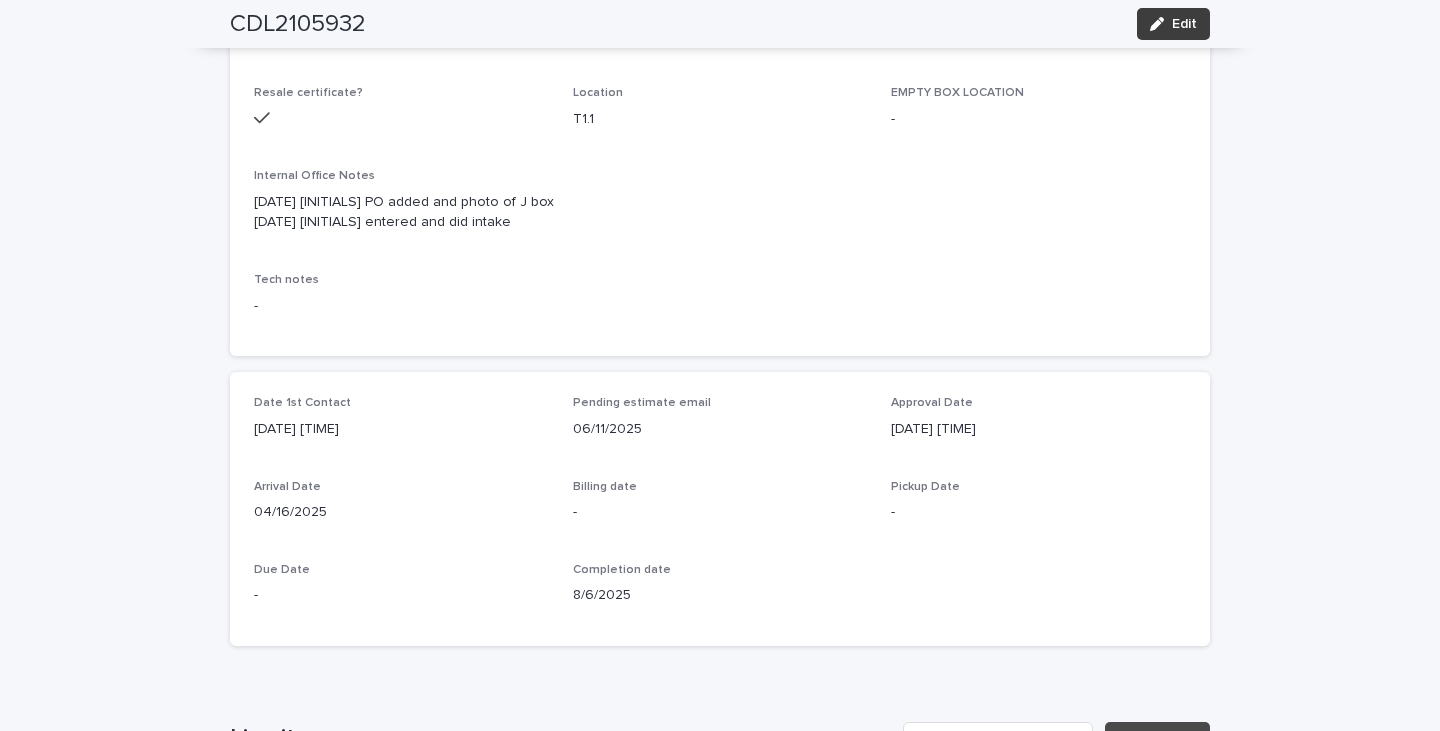 click on "Edit" at bounding box center [1184, 24] 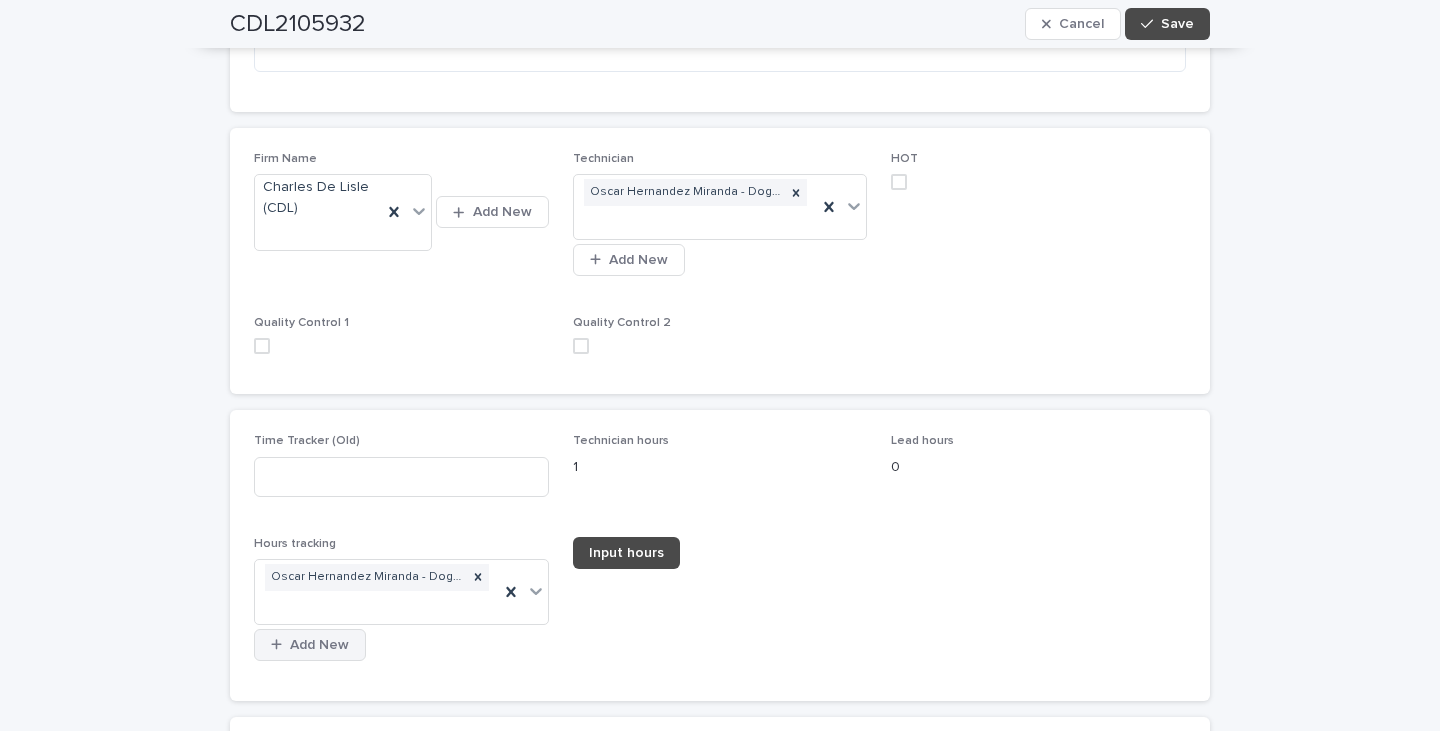scroll, scrollTop: 3100, scrollLeft: 0, axis: vertical 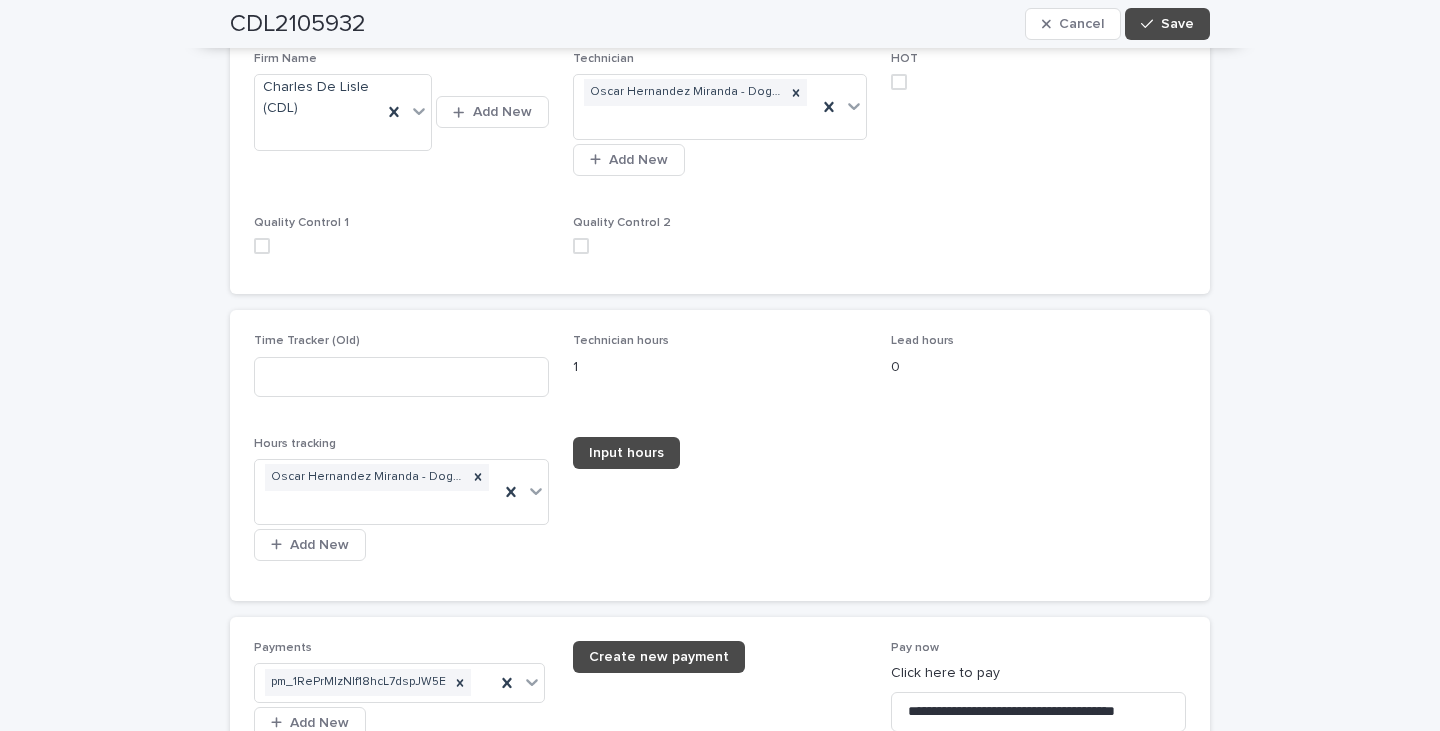 click at bounding box center [262, 246] 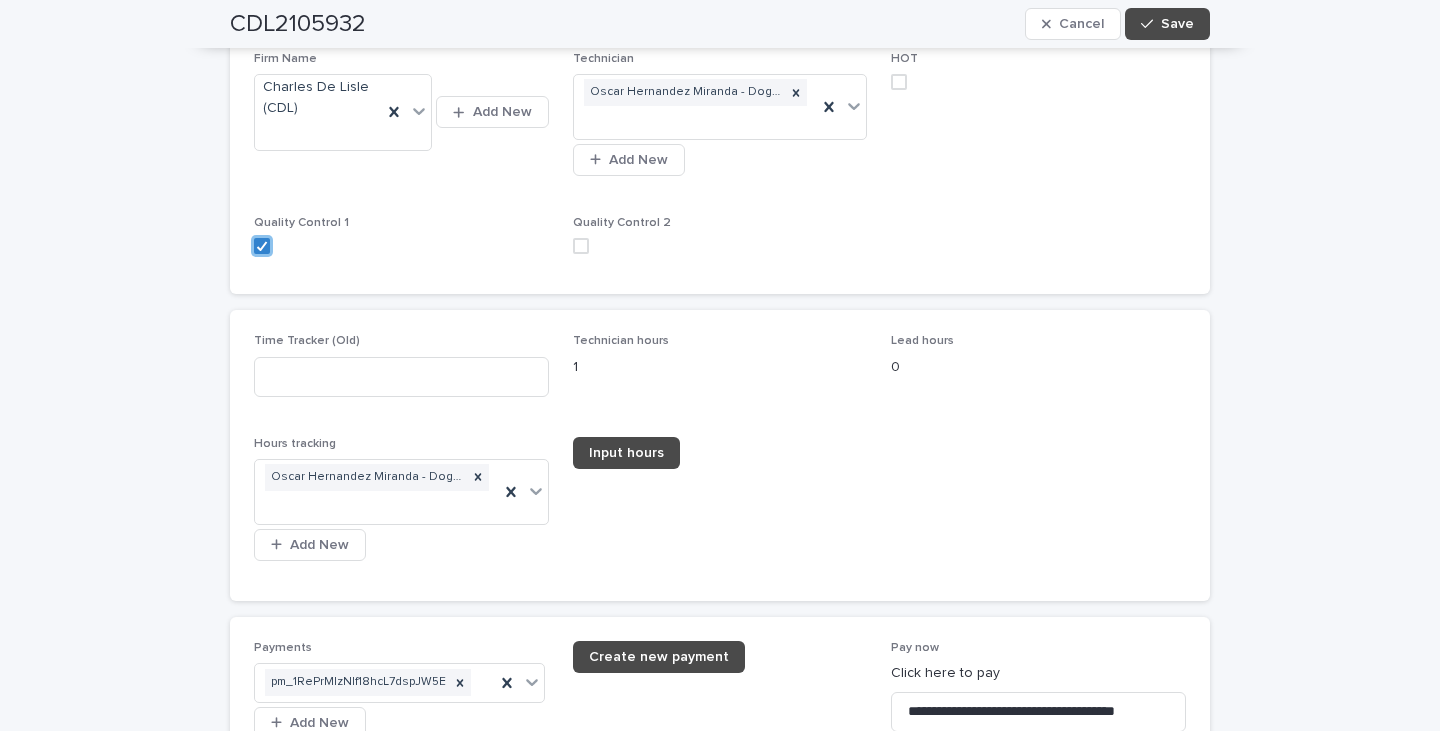 click at bounding box center (581, 246) 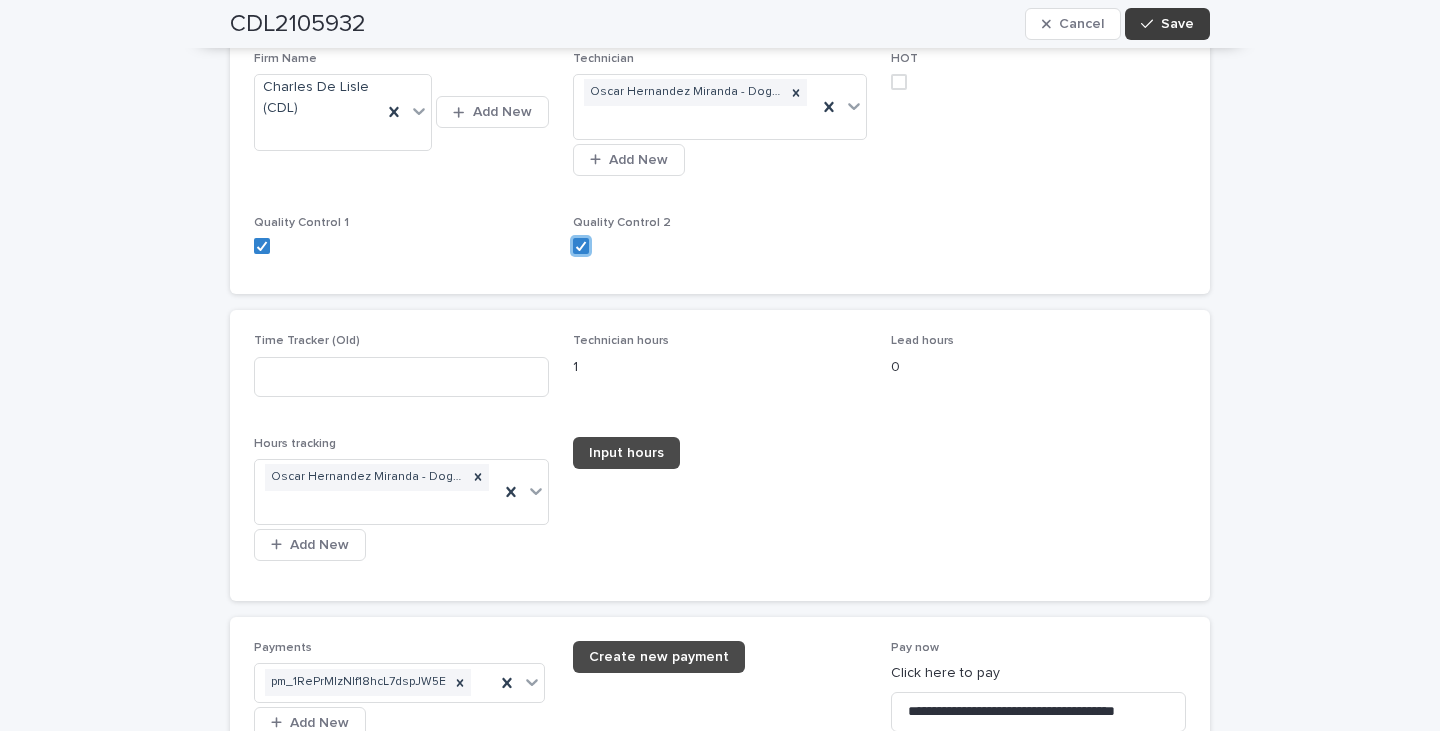 click 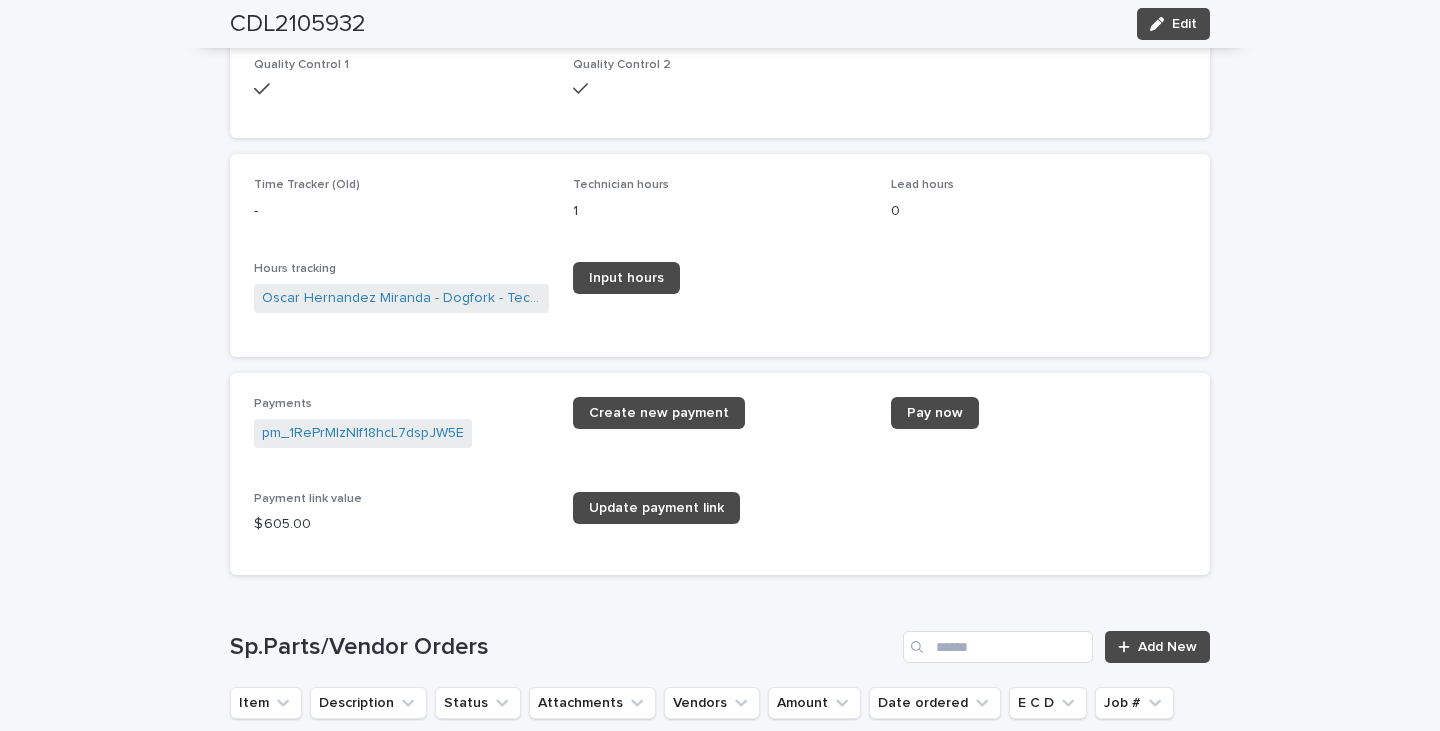 scroll, scrollTop: 2800, scrollLeft: 0, axis: vertical 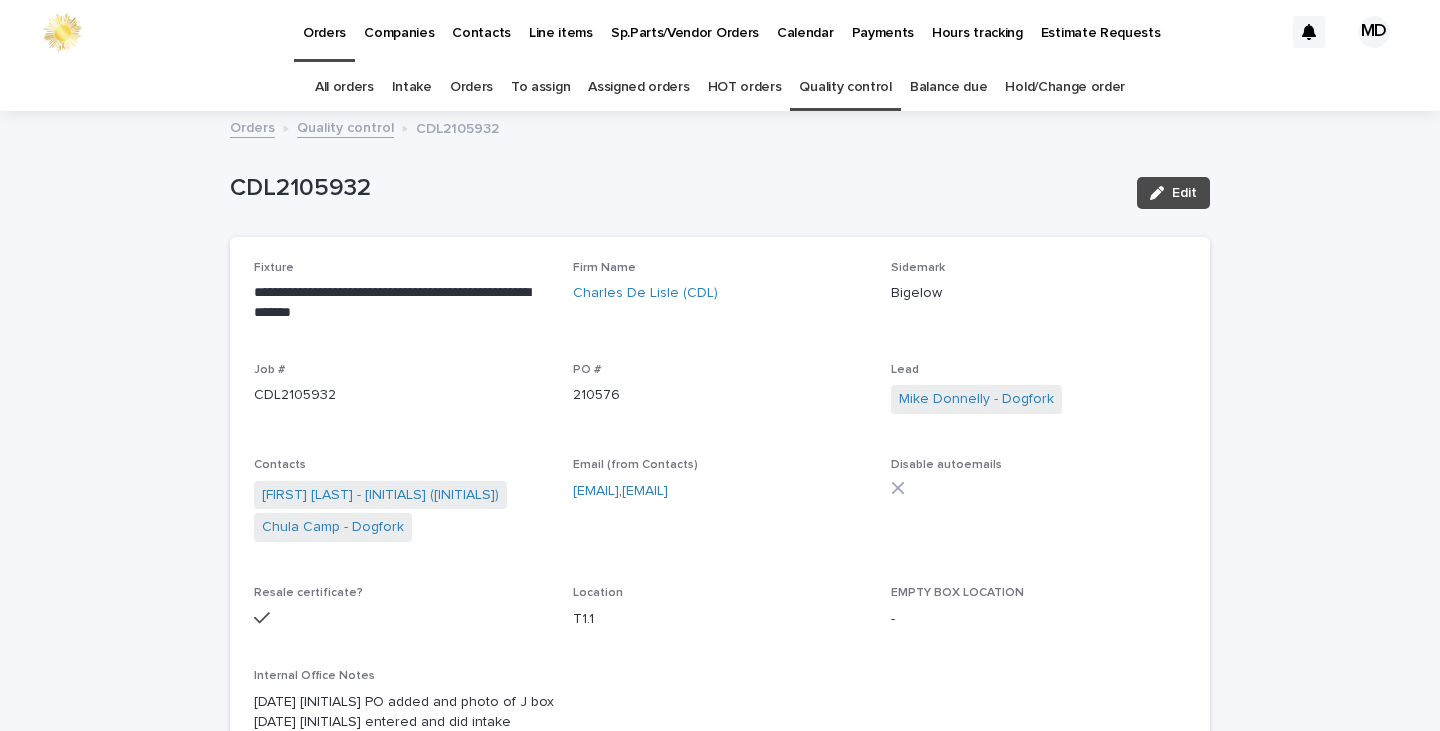 click on "Balance due" at bounding box center [949, 87] 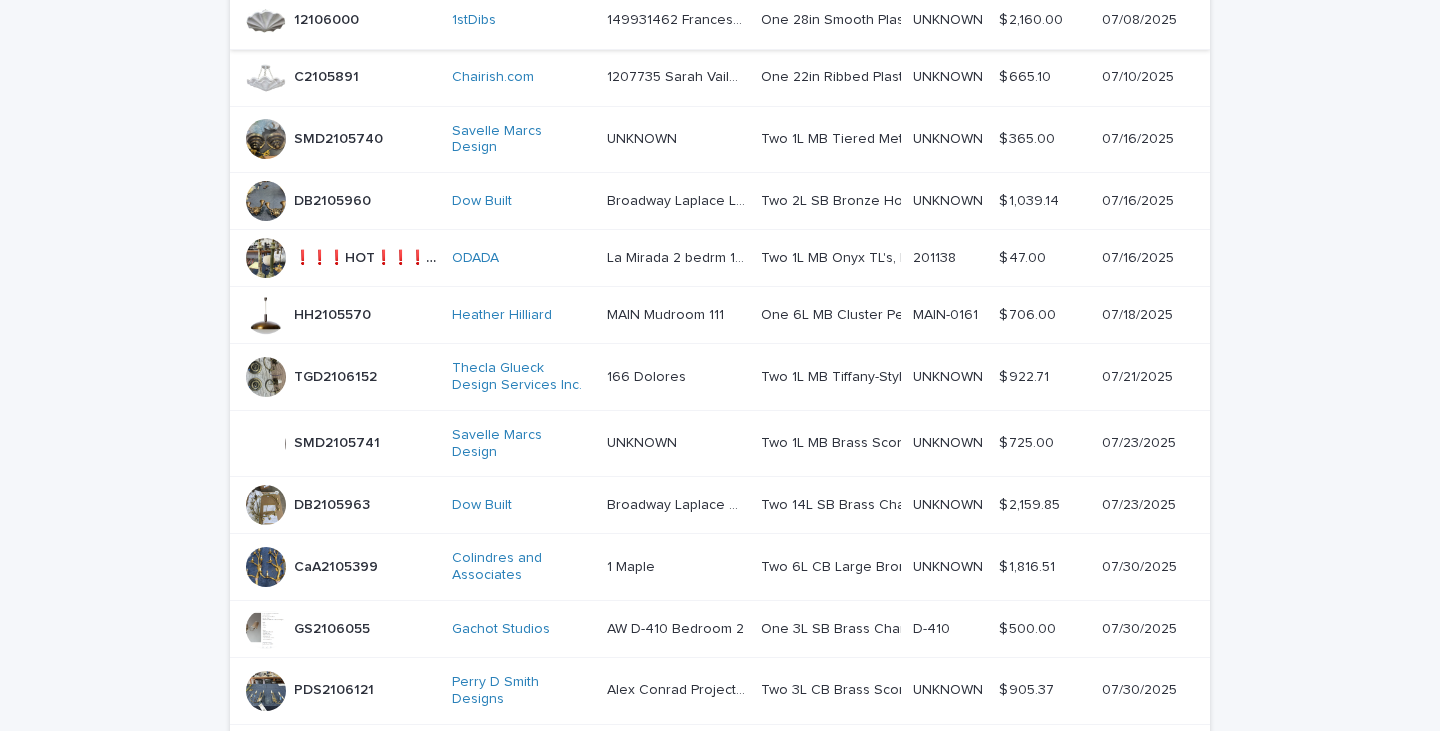 scroll, scrollTop: 546, scrollLeft: 0, axis: vertical 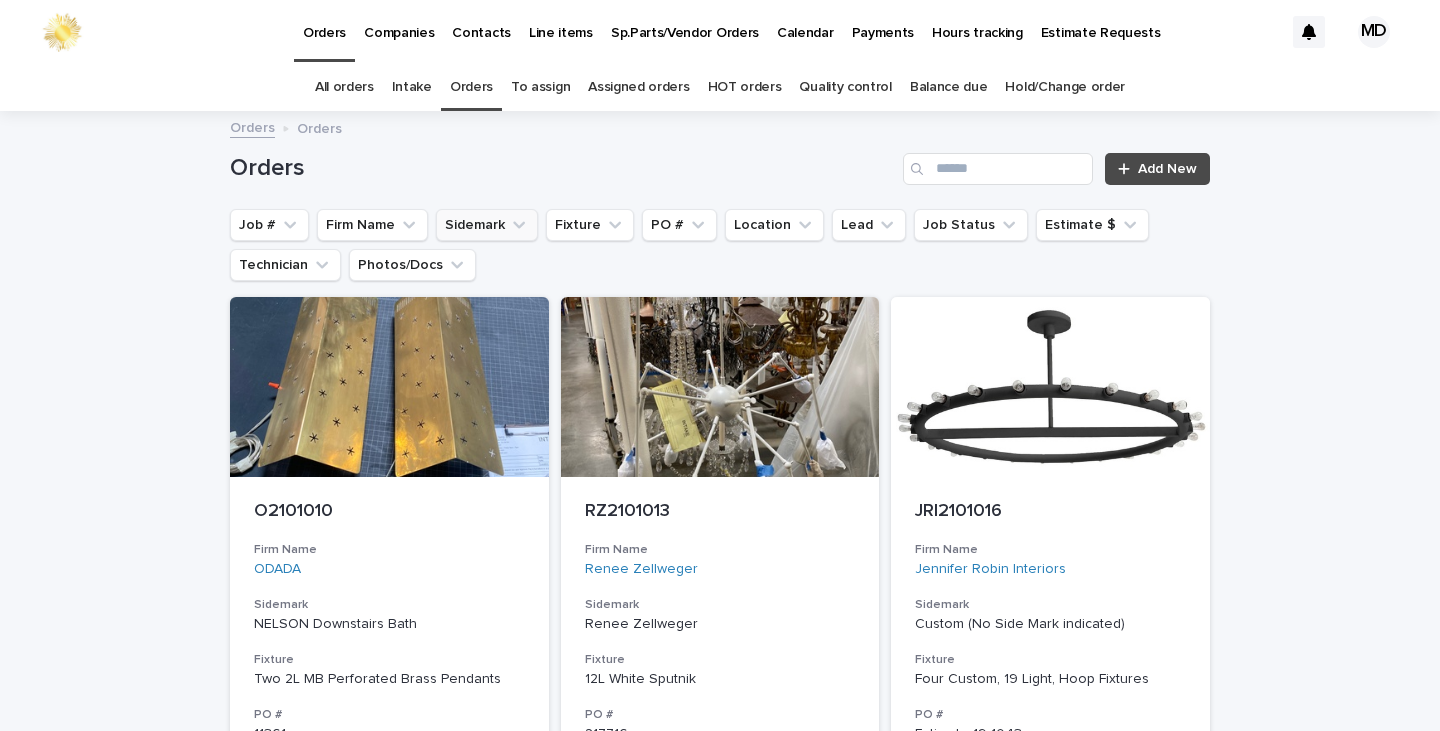 click on "Sidemark" at bounding box center (487, 225) 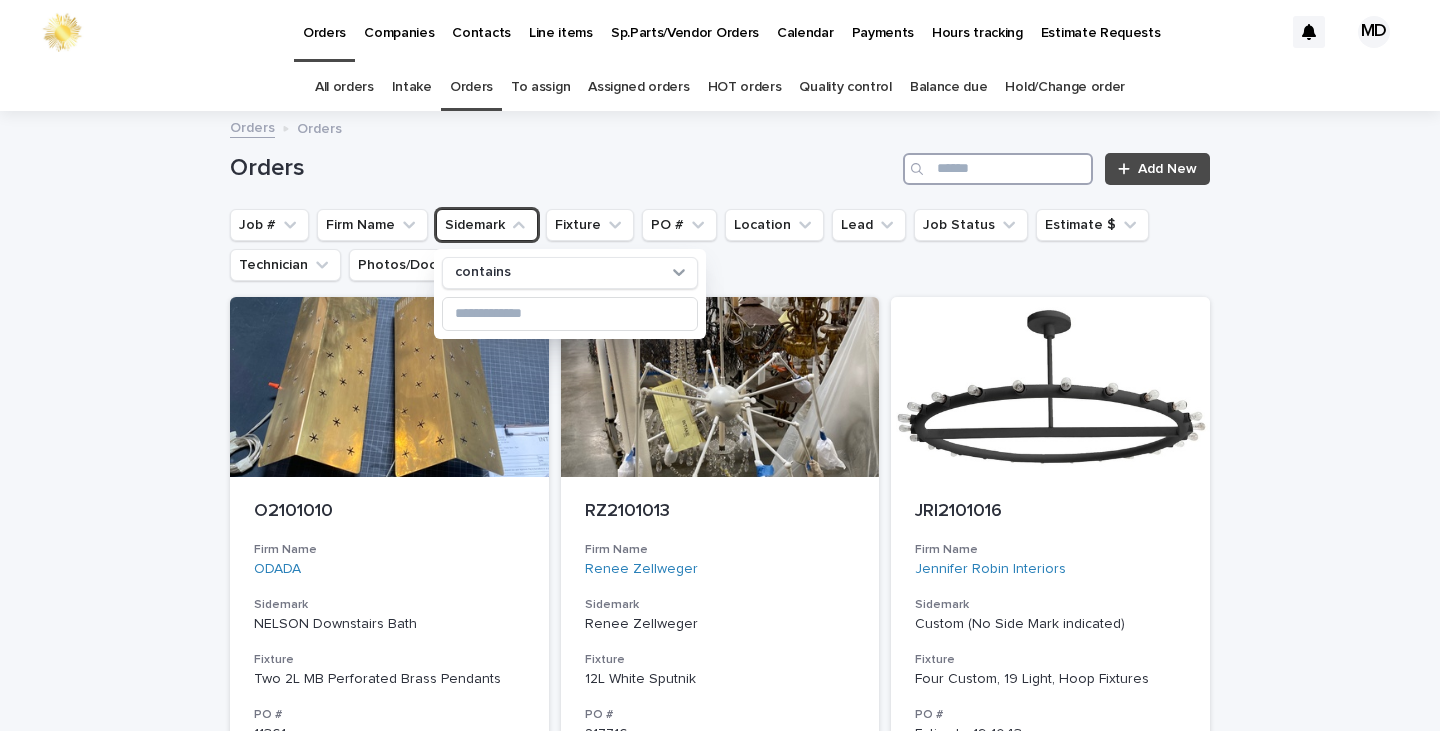 click at bounding box center (998, 169) 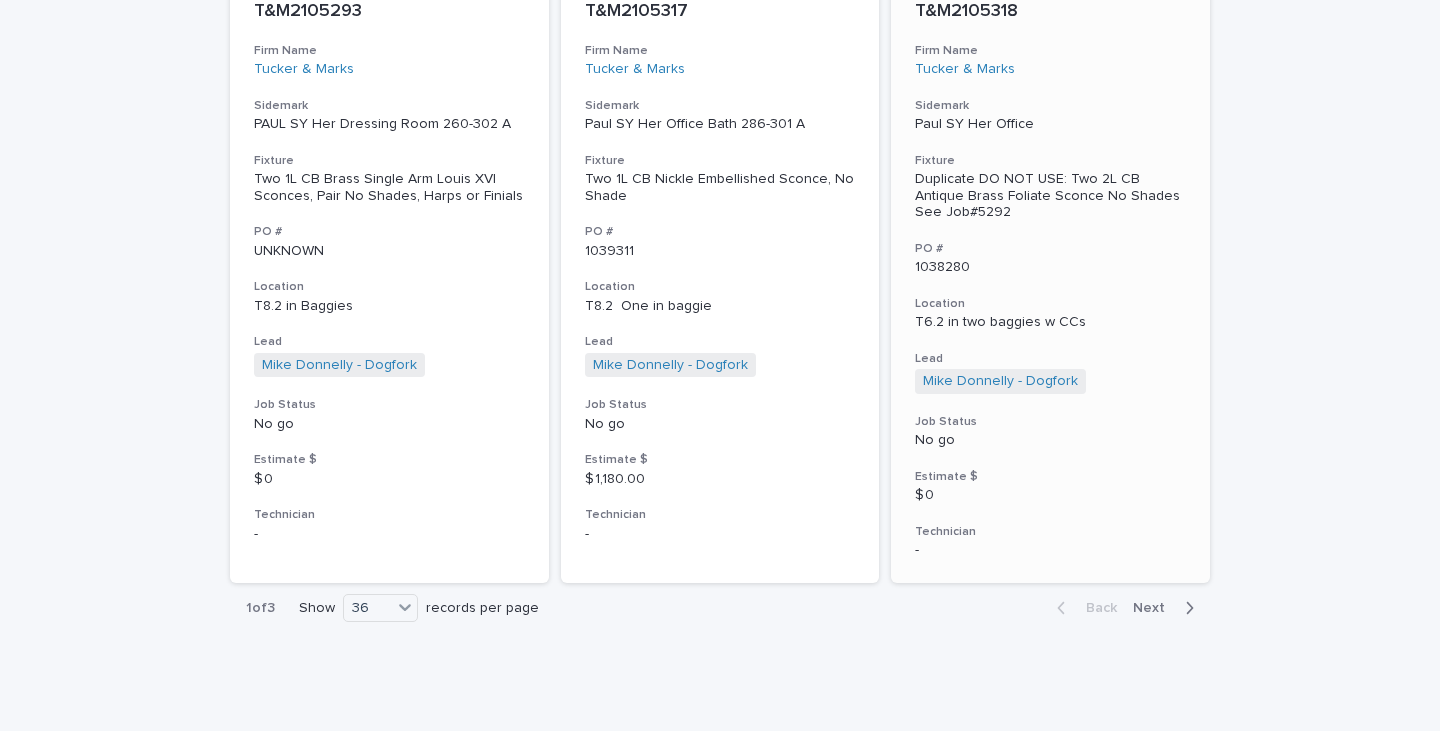 scroll, scrollTop: 9289, scrollLeft: 0, axis: vertical 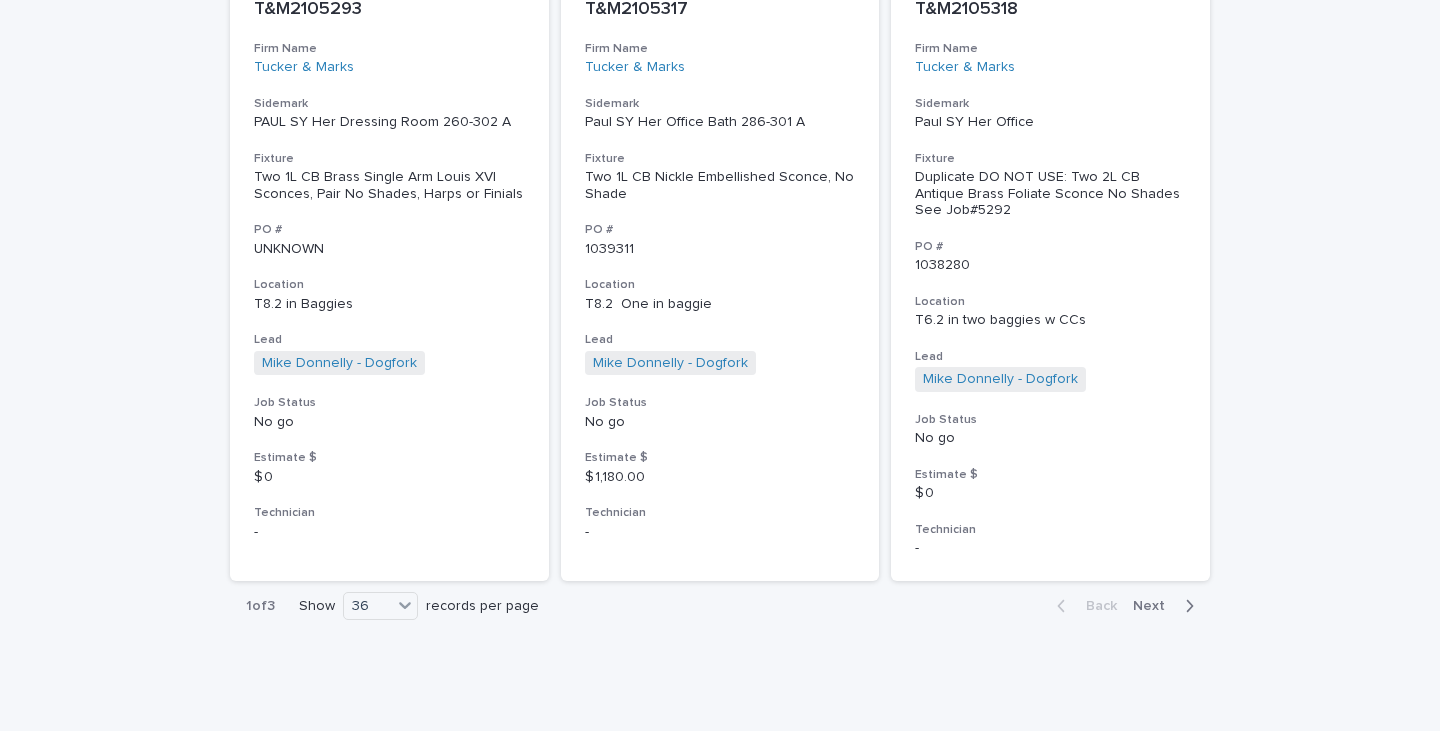 type on "*******" 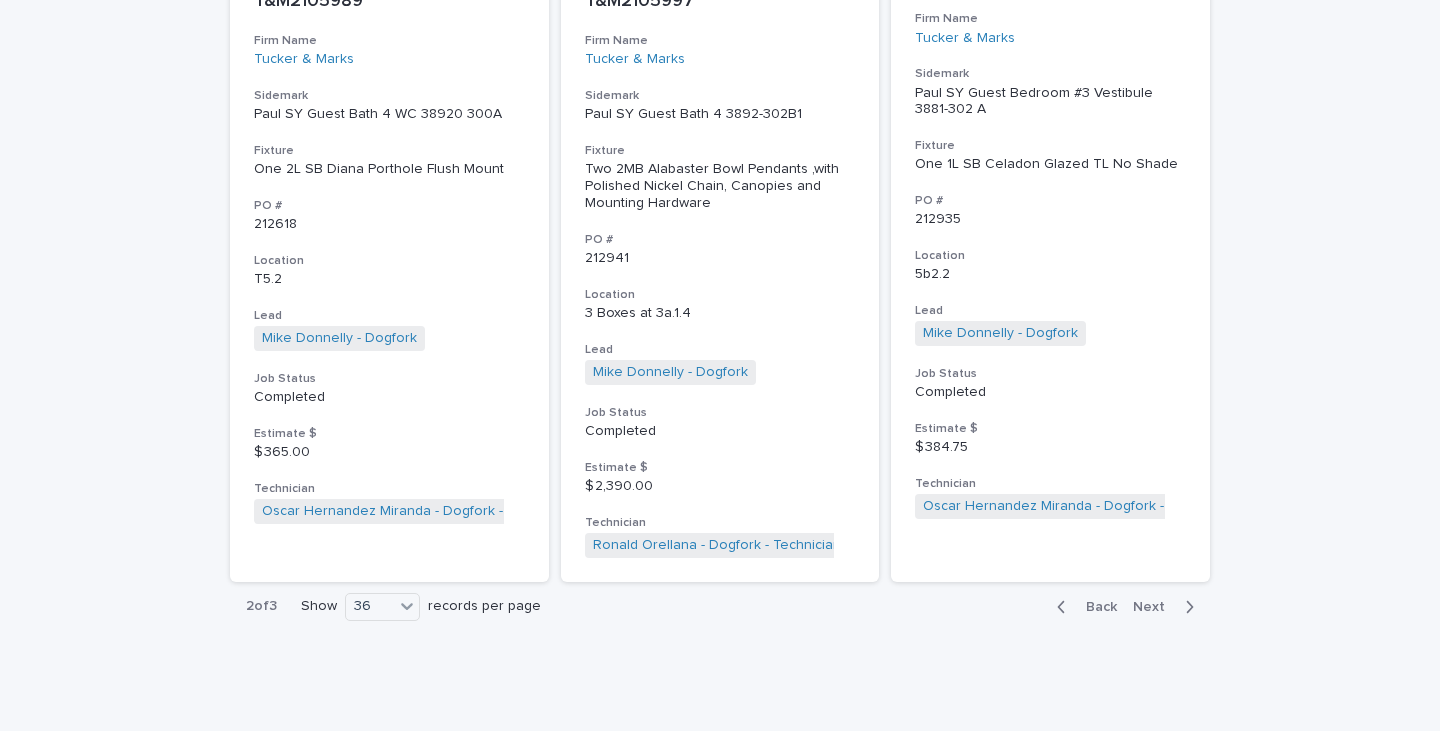 scroll, scrollTop: 9456, scrollLeft: 0, axis: vertical 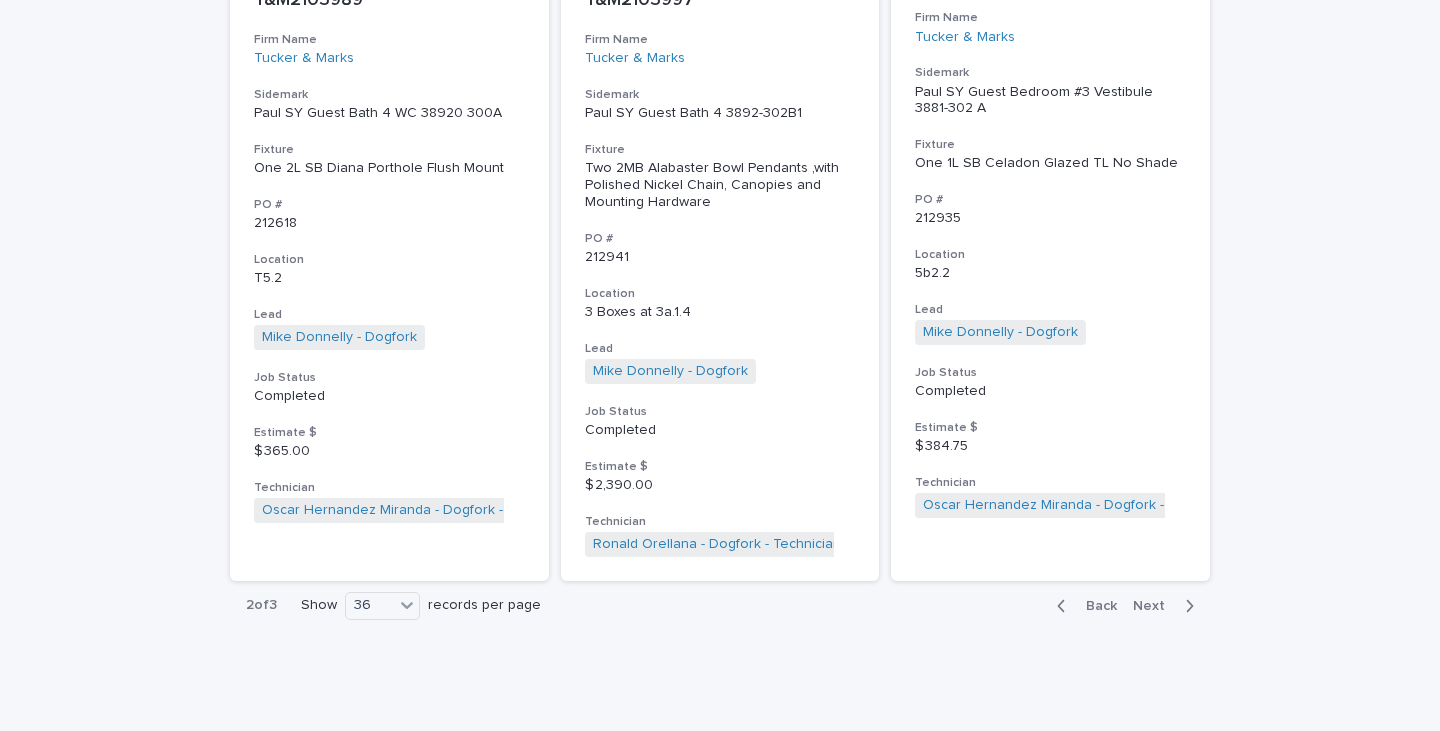 click on "Next" at bounding box center [1155, 606] 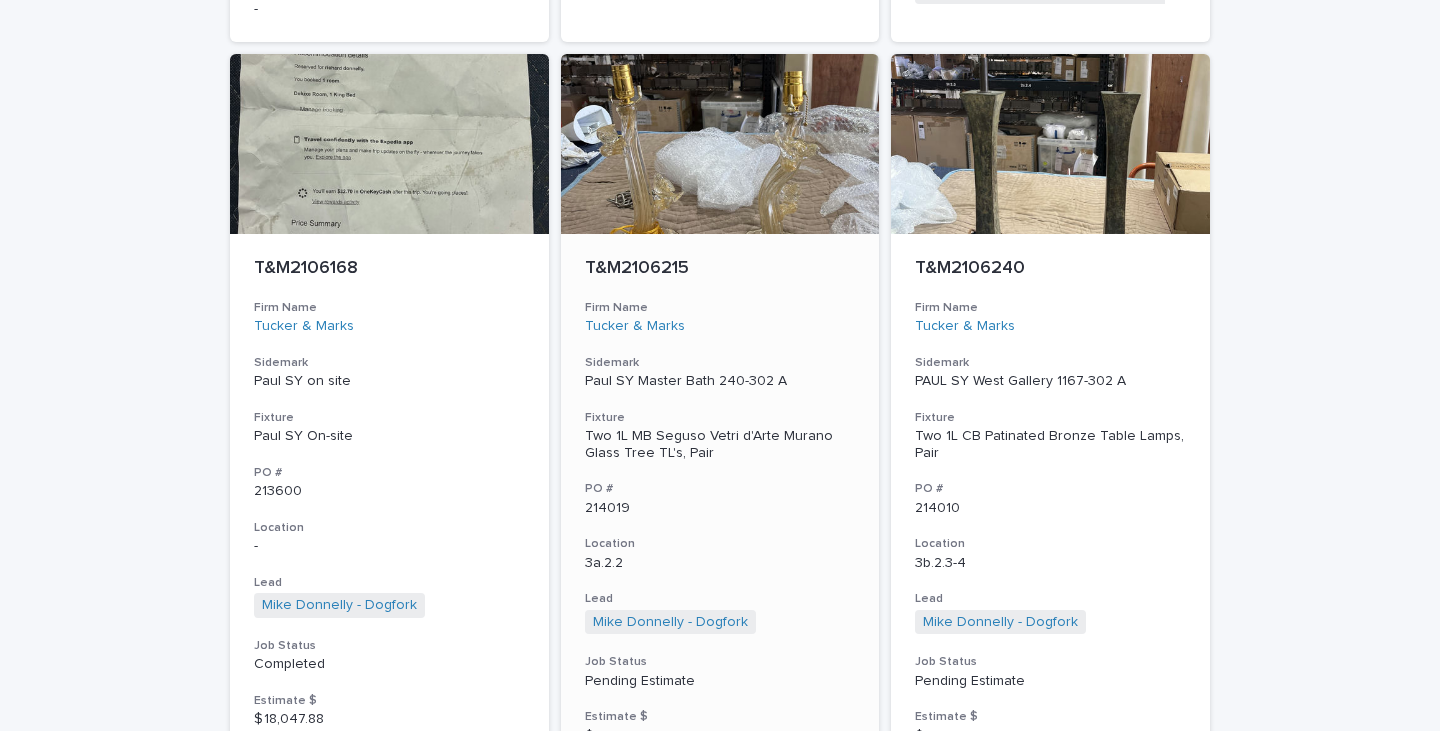 scroll, scrollTop: 2590, scrollLeft: 0, axis: vertical 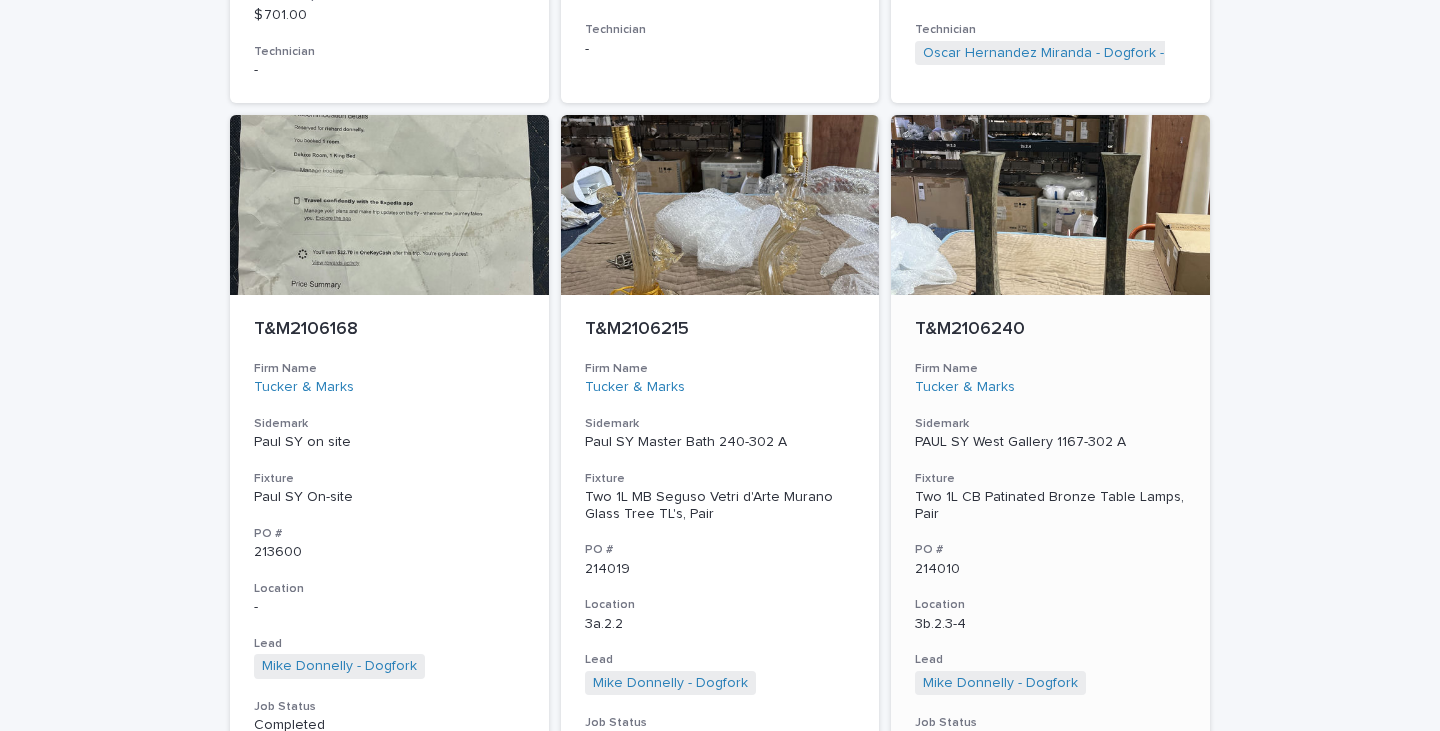 click on "Two 1L CB Patinated Bronze Table Lamps, Pair" at bounding box center (1050, 506) 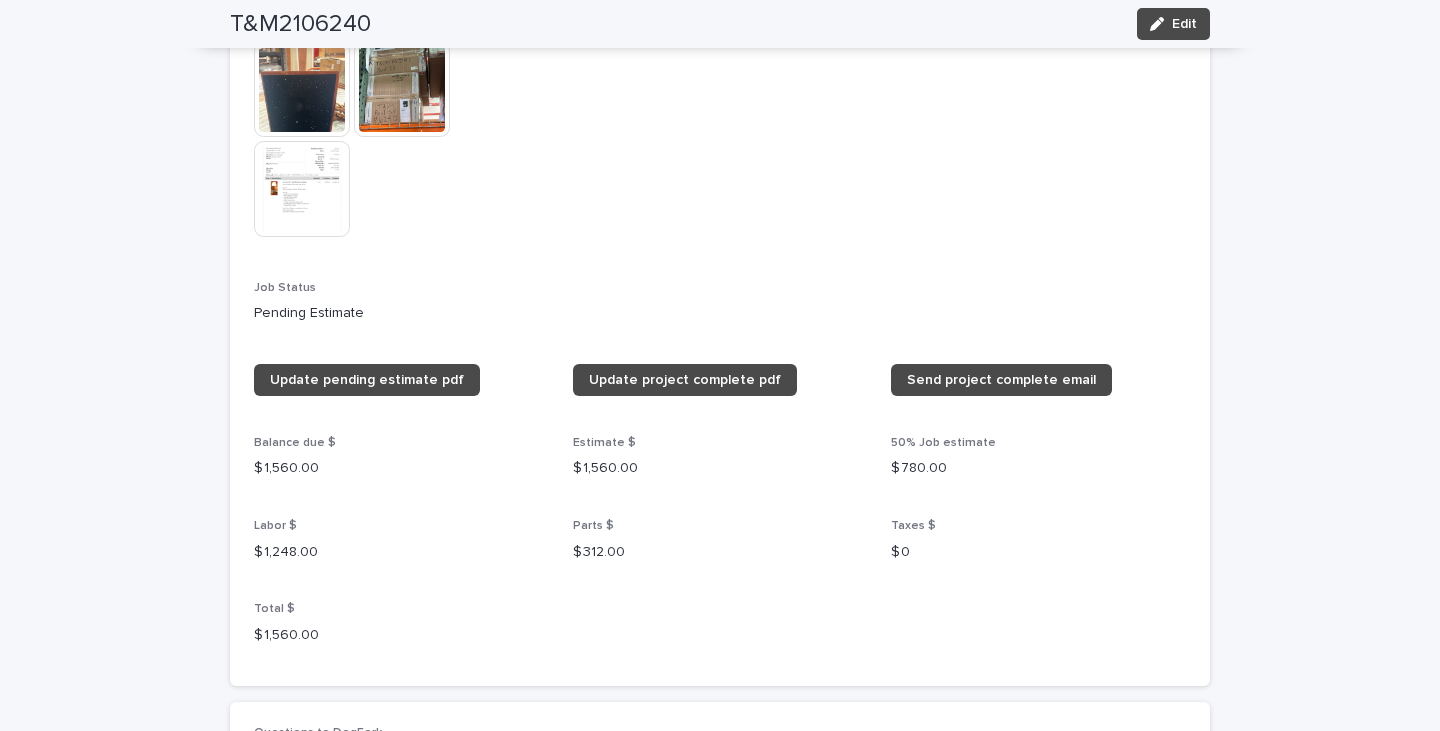 scroll, scrollTop: 2000, scrollLeft: 0, axis: vertical 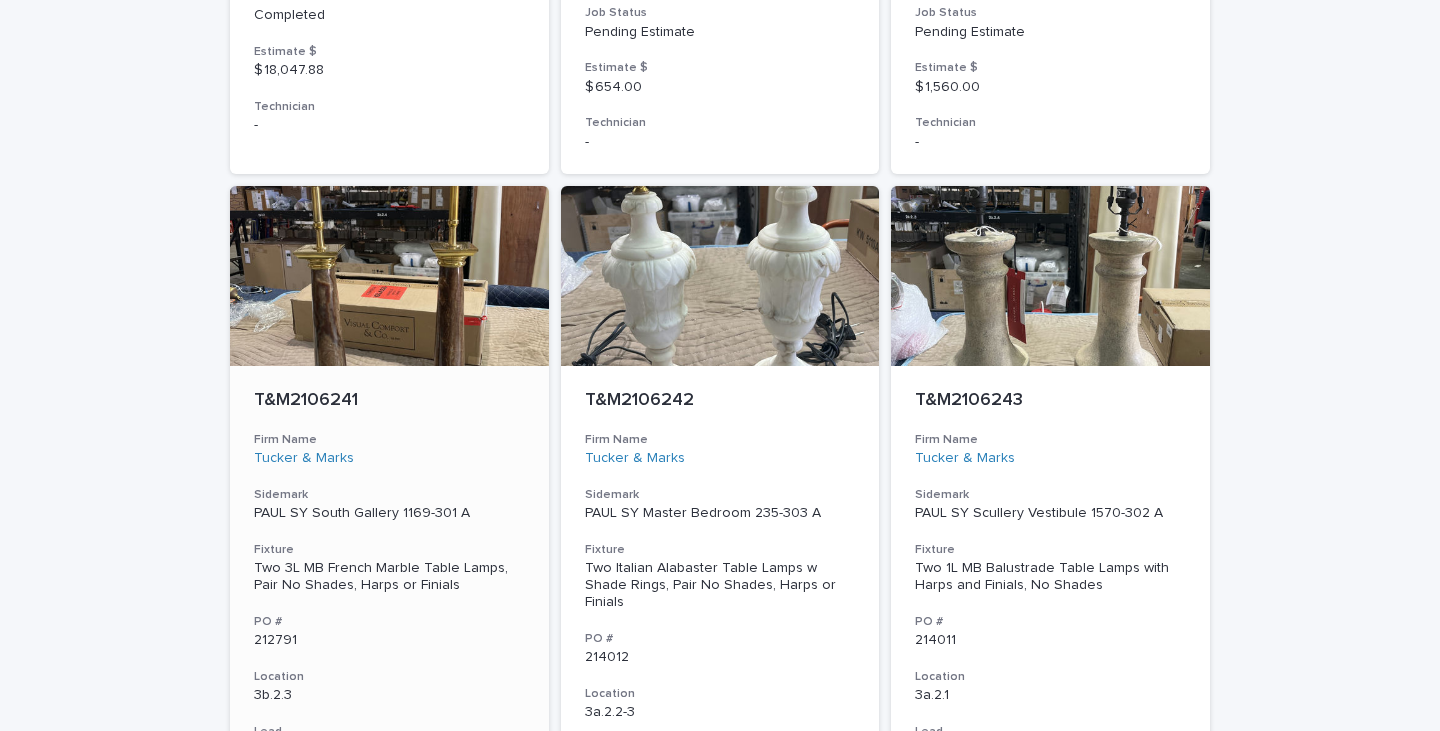click on "Two 3L MB French Marble Table Lamps, Pair No Shades, Harps or Finials" at bounding box center (389, 577) 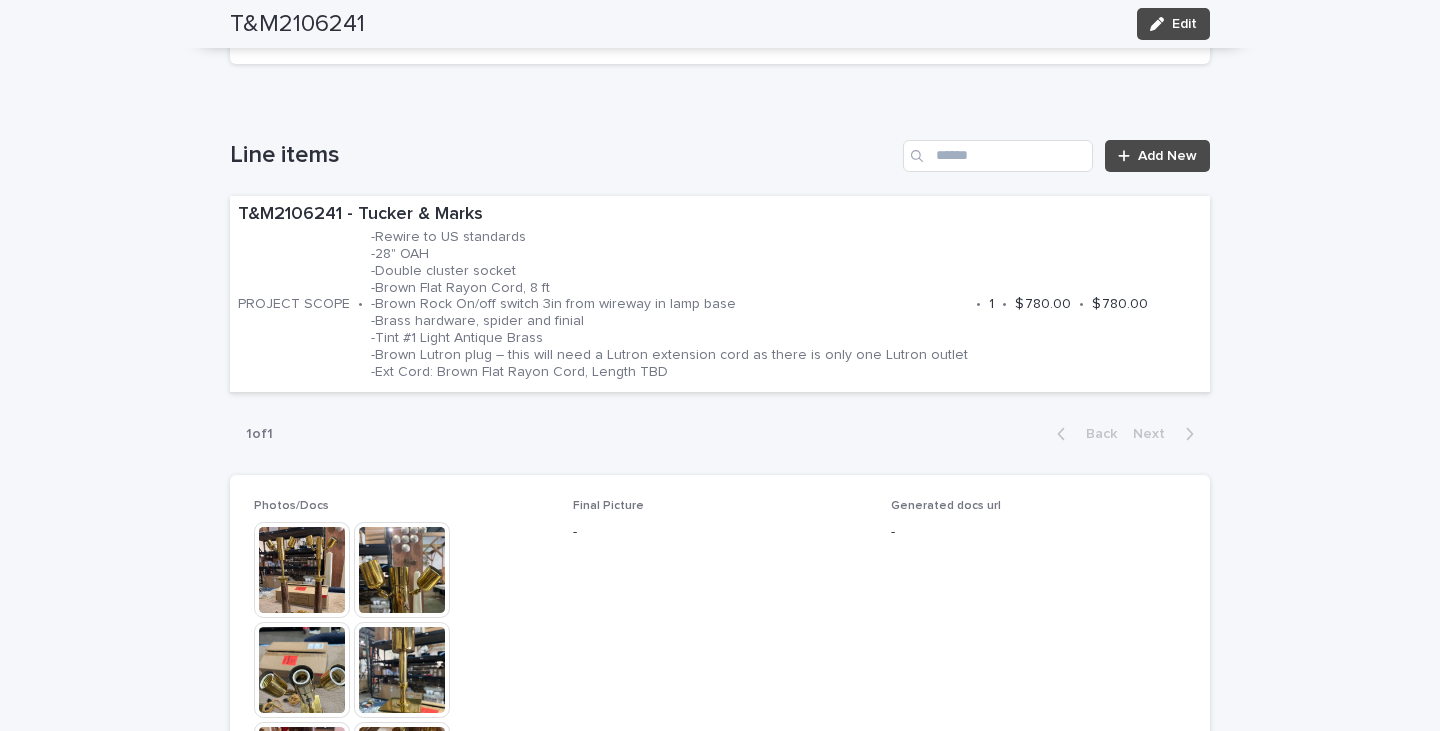 scroll, scrollTop: 1100, scrollLeft: 0, axis: vertical 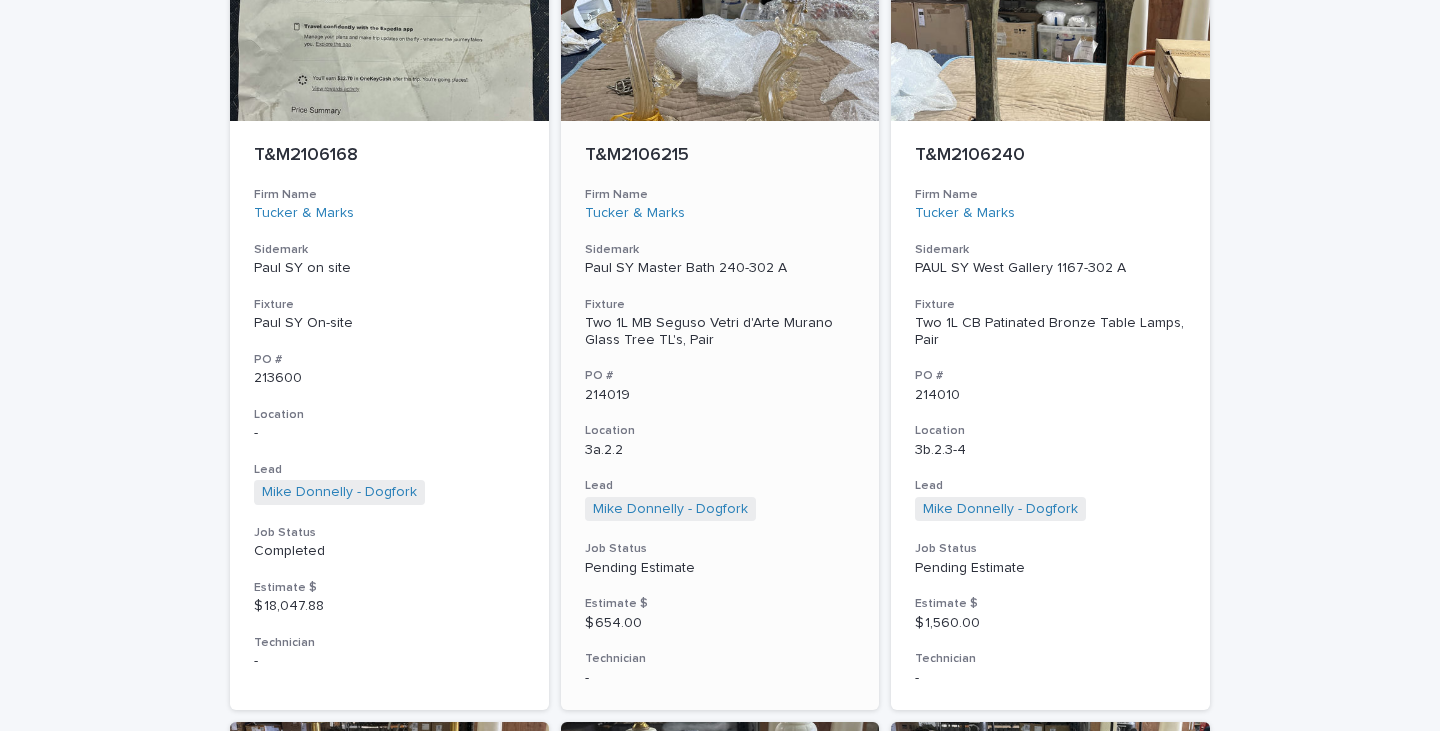 click on "Two 1L MB Seguso Vetri d'Arte Murano Glass Tree TL's, Pair" at bounding box center [720, 332] 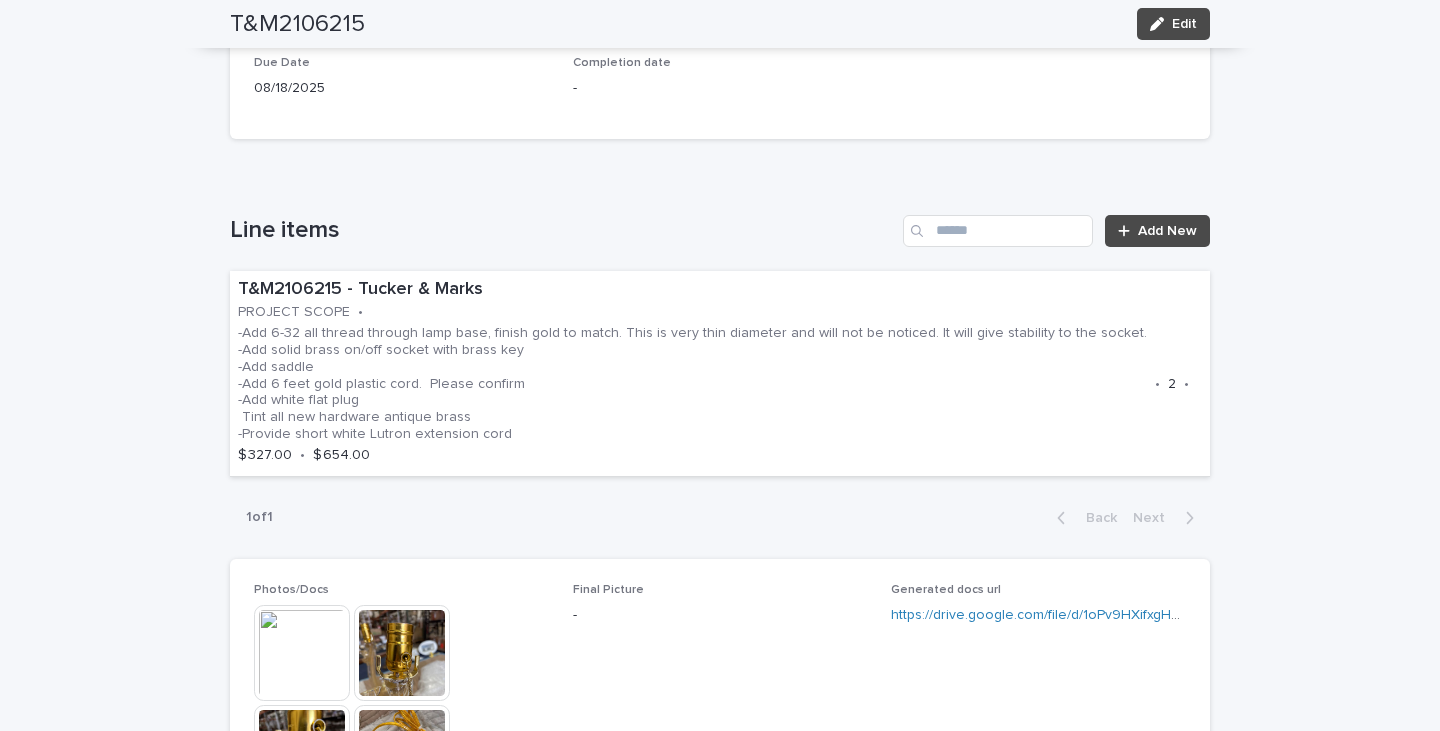 scroll, scrollTop: 1300, scrollLeft: 0, axis: vertical 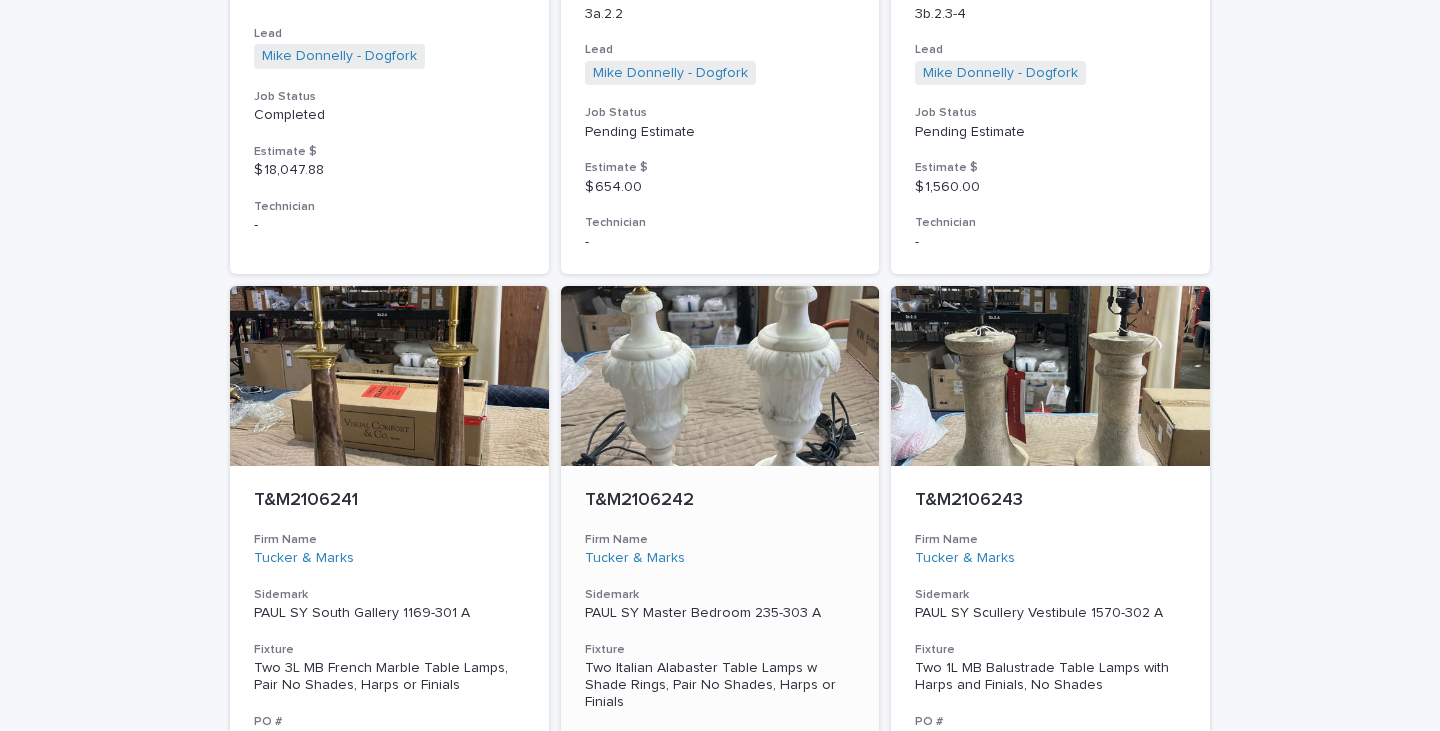 click on "Two Italian Alabaster Table Lamps w Shade Rings, Pair No Shades, Harps or Finials" at bounding box center (720, 685) 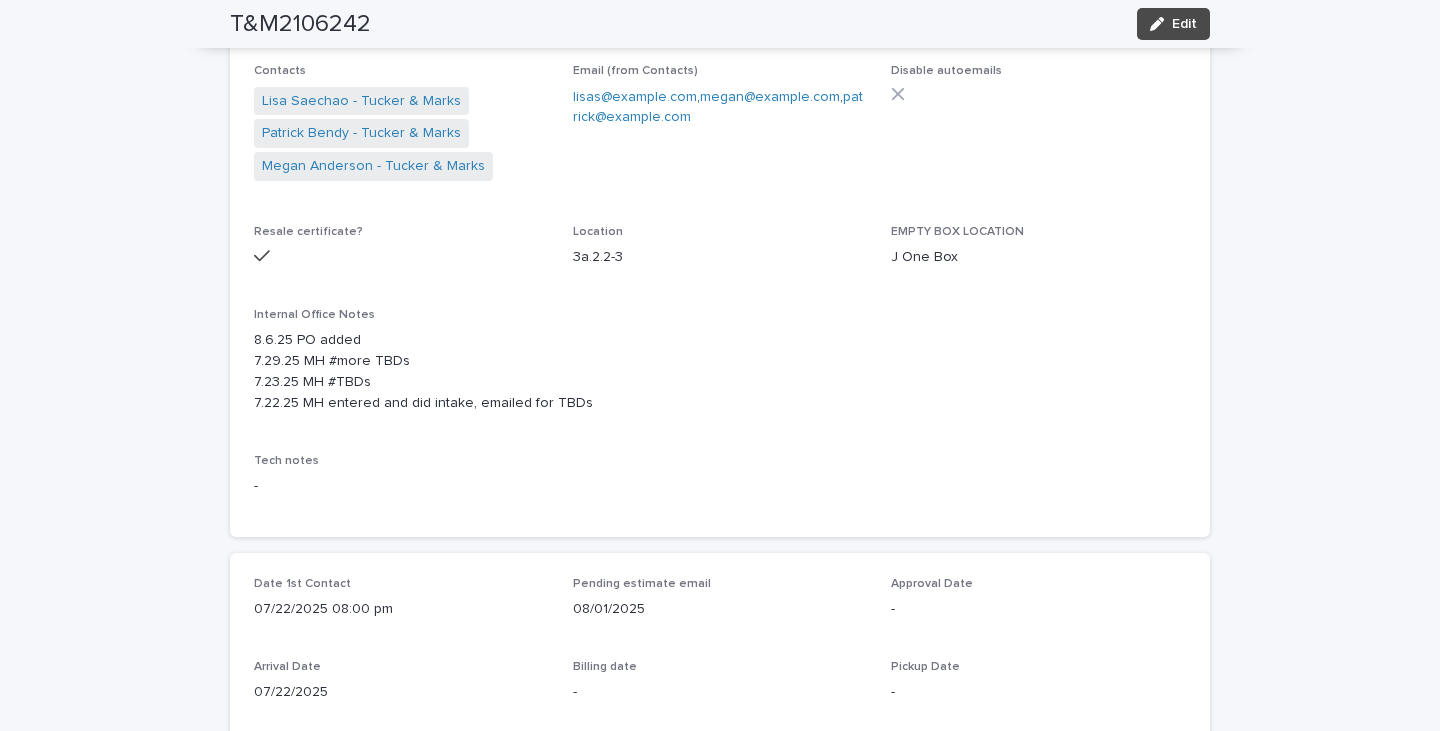 scroll, scrollTop: 200, scrollLeft: 0, axis: vertical 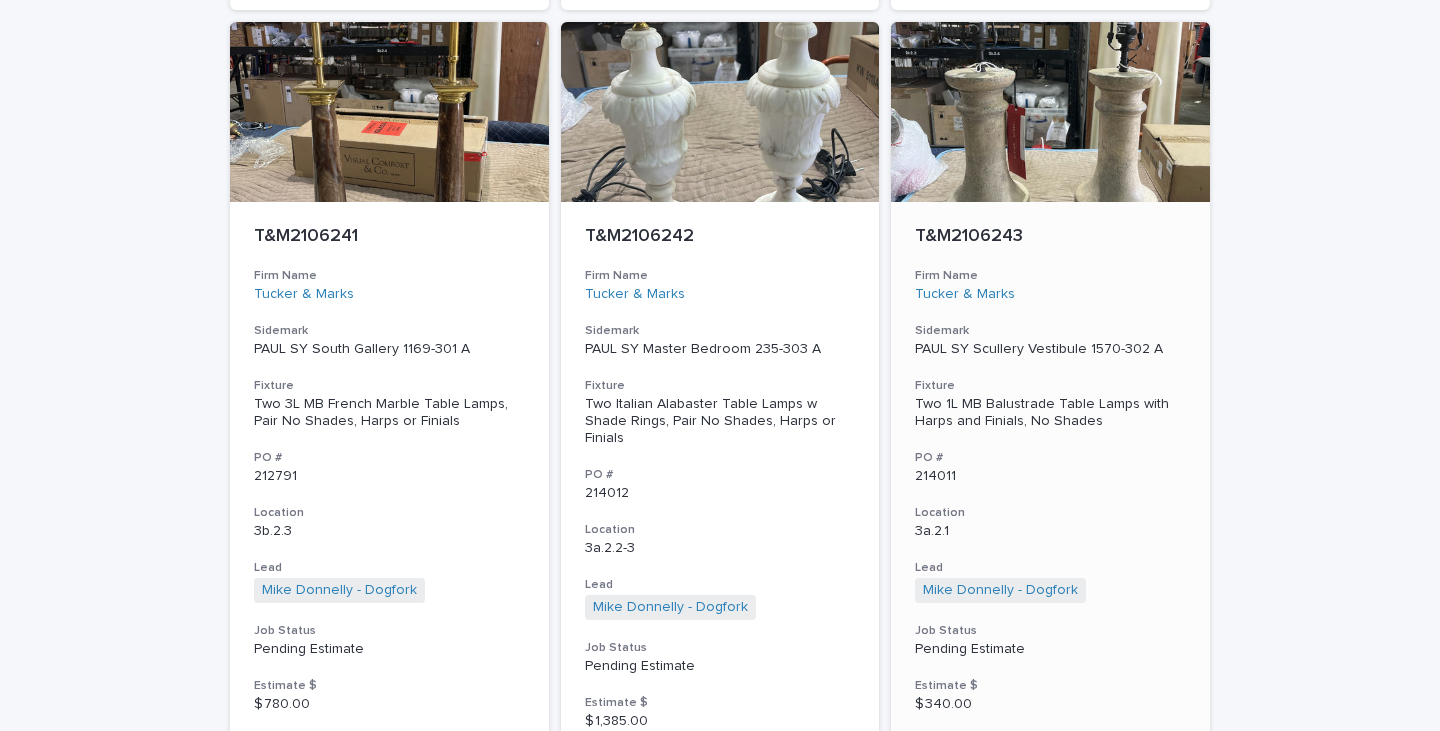 click on "Two 1L MB Balustrade Table Lamps with Harps and Finials, No Shades" at bounding box center (1050, 413) 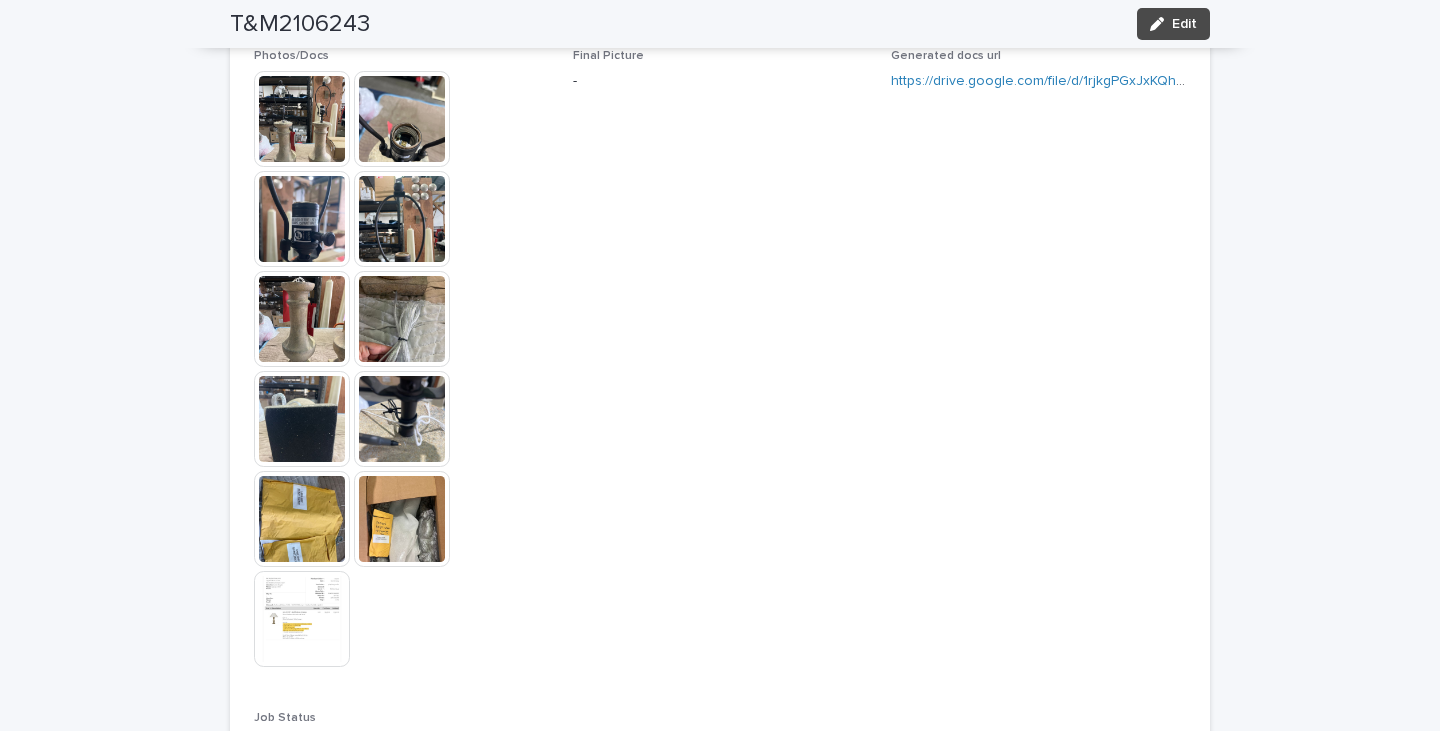 scroll, scrollTop: 1789, scrollLeft: 0, axis: vertical 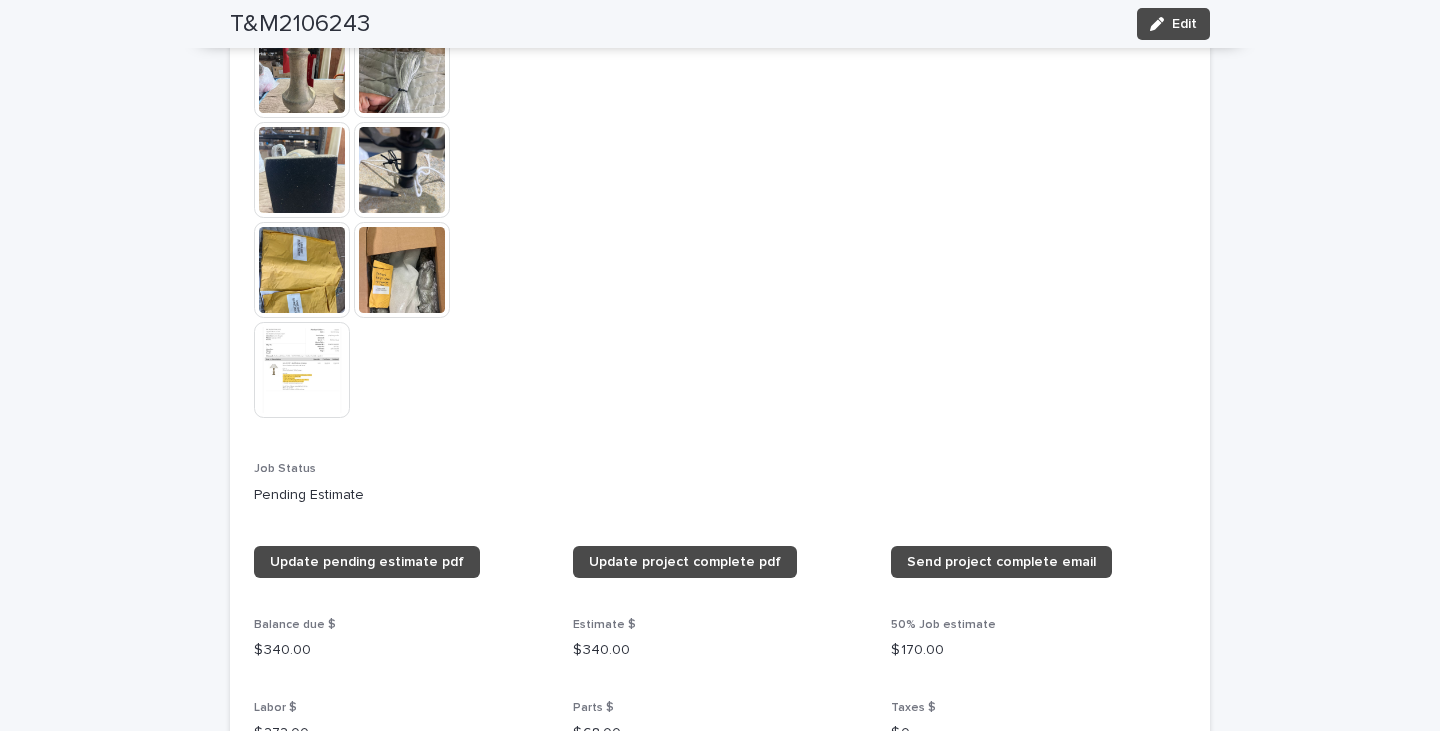 click at bounding box center [302, 370] 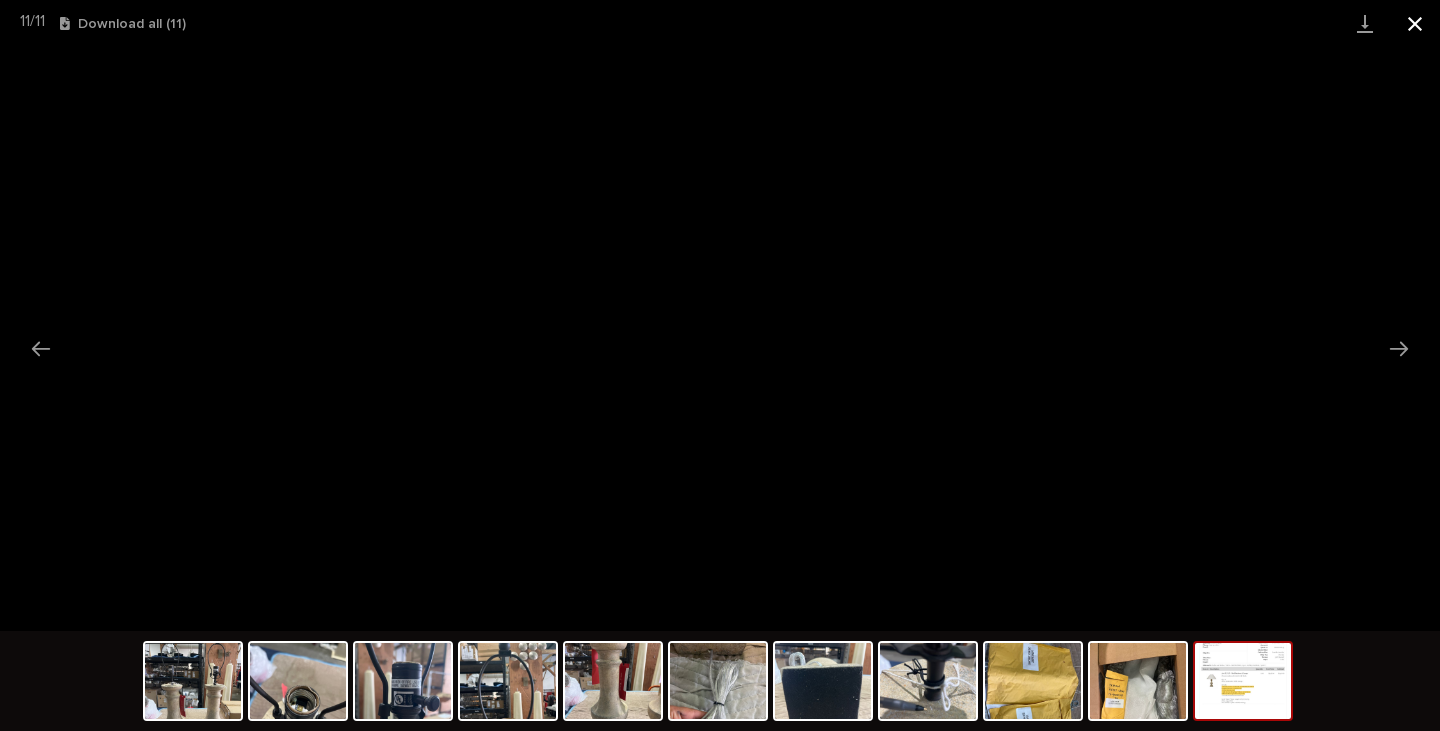 click at bounding box center [1415, 23] 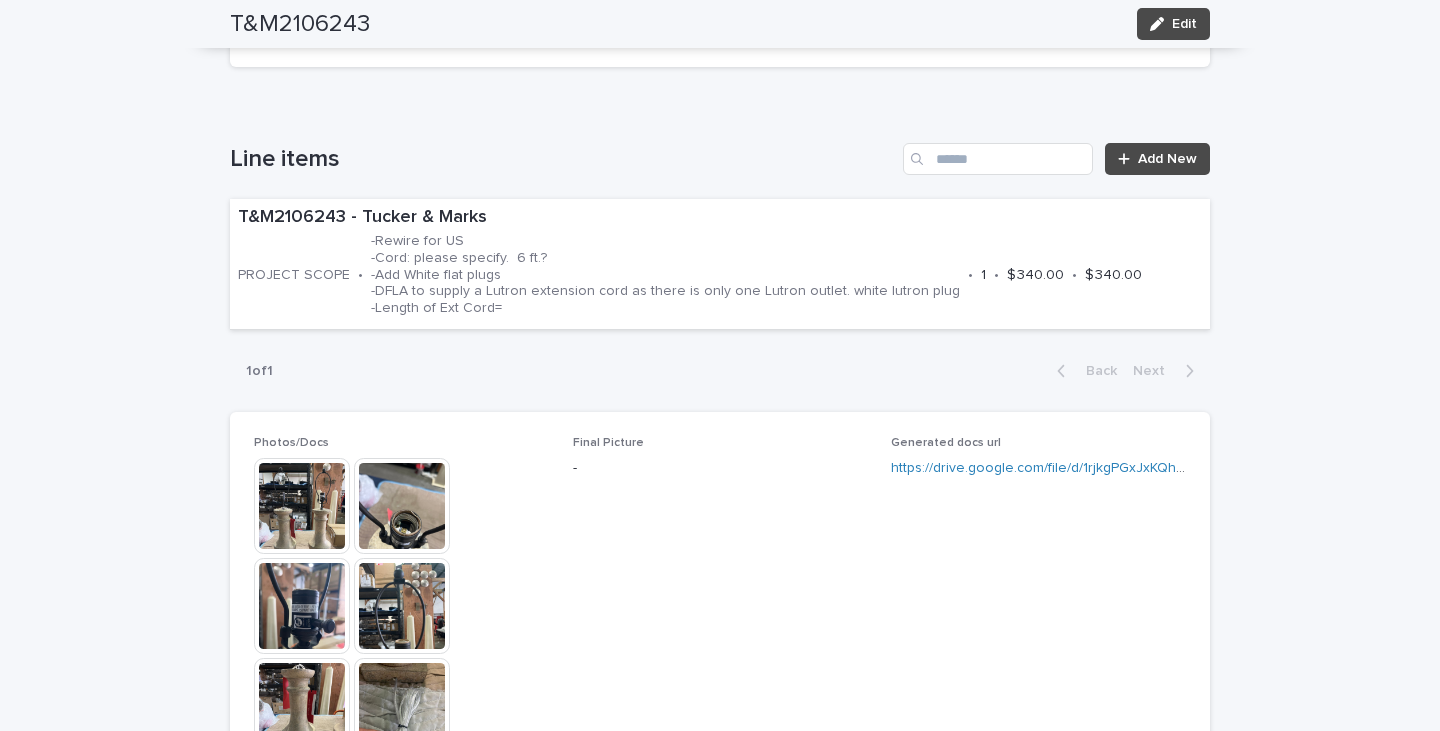 scroll, scrollTop: 889, scrollLeft: 0, axis: vertical 